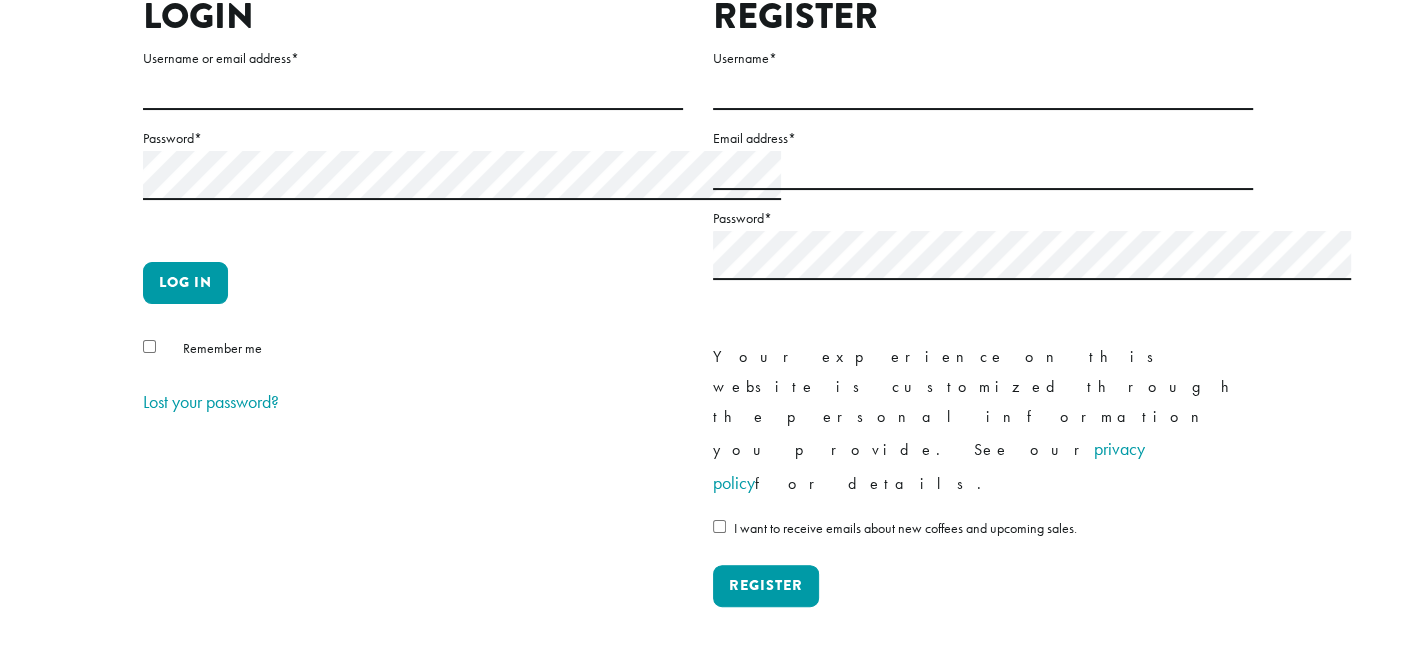 scroll, scrollTop: 191, scrollLeft: 0, axis: vertical 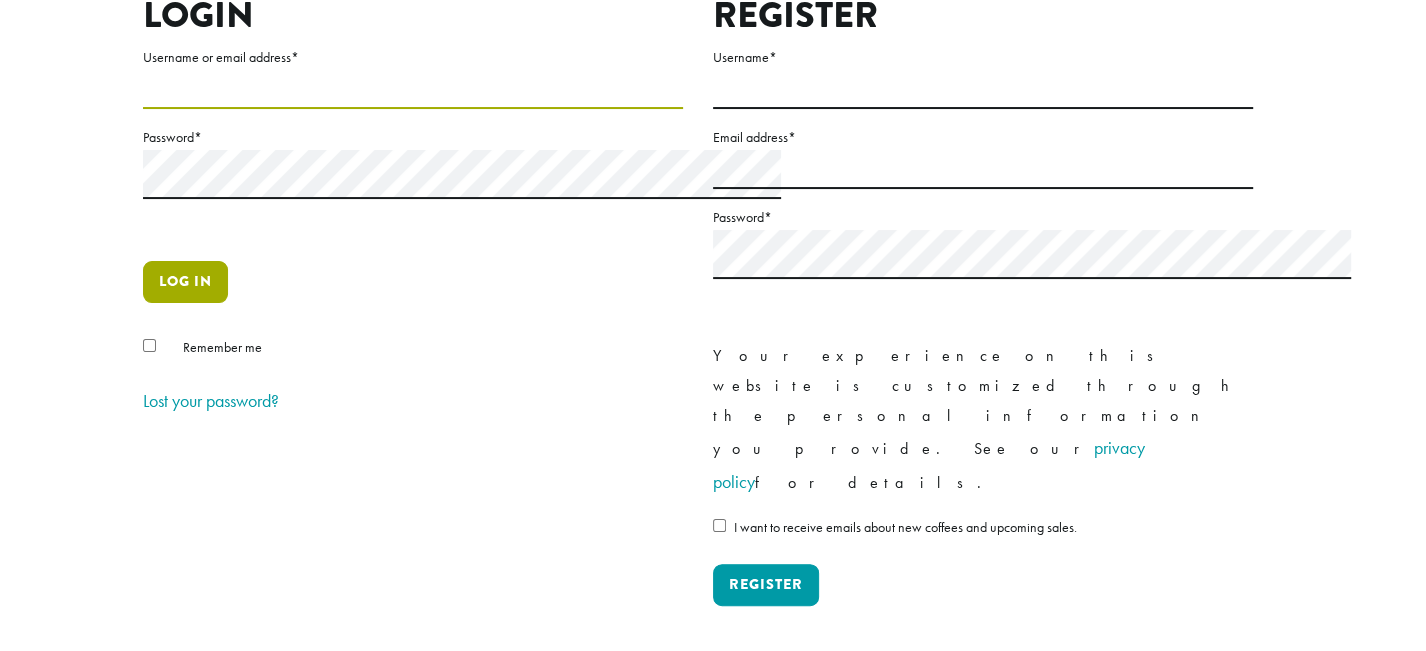 type on "**********" 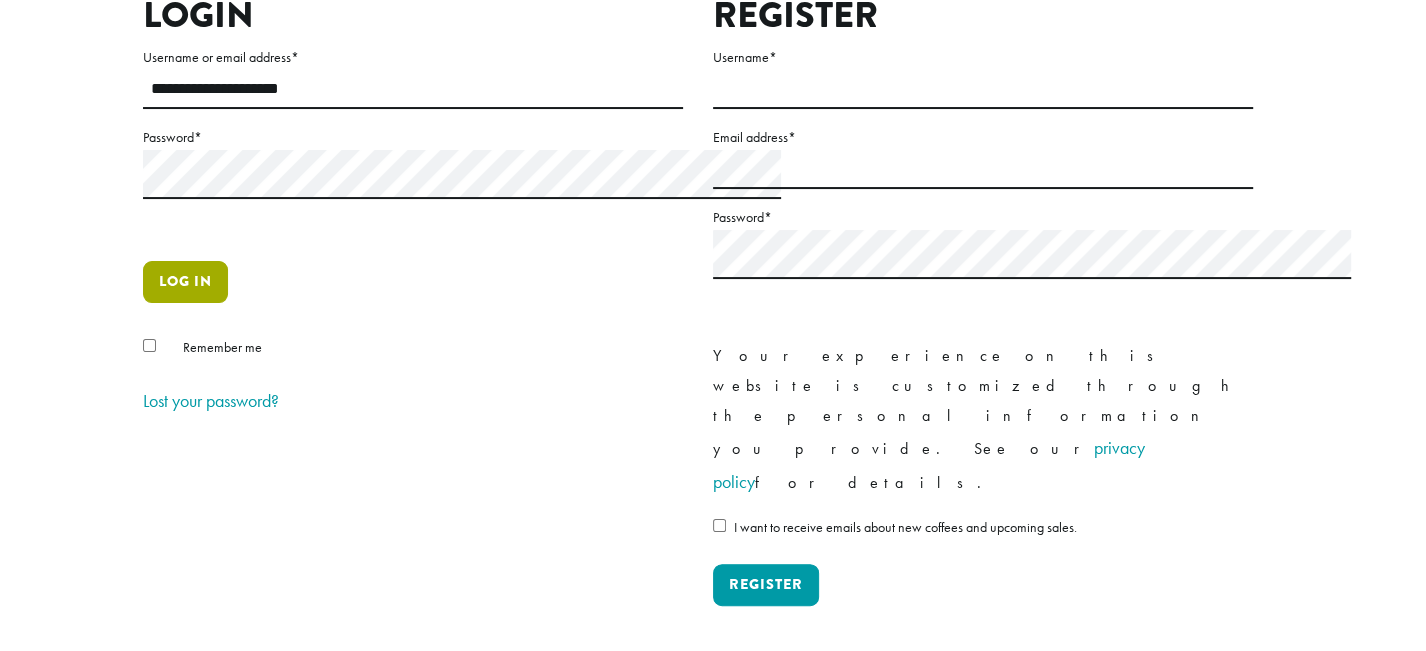 click on "Log in" at bounding box center (185, 282) 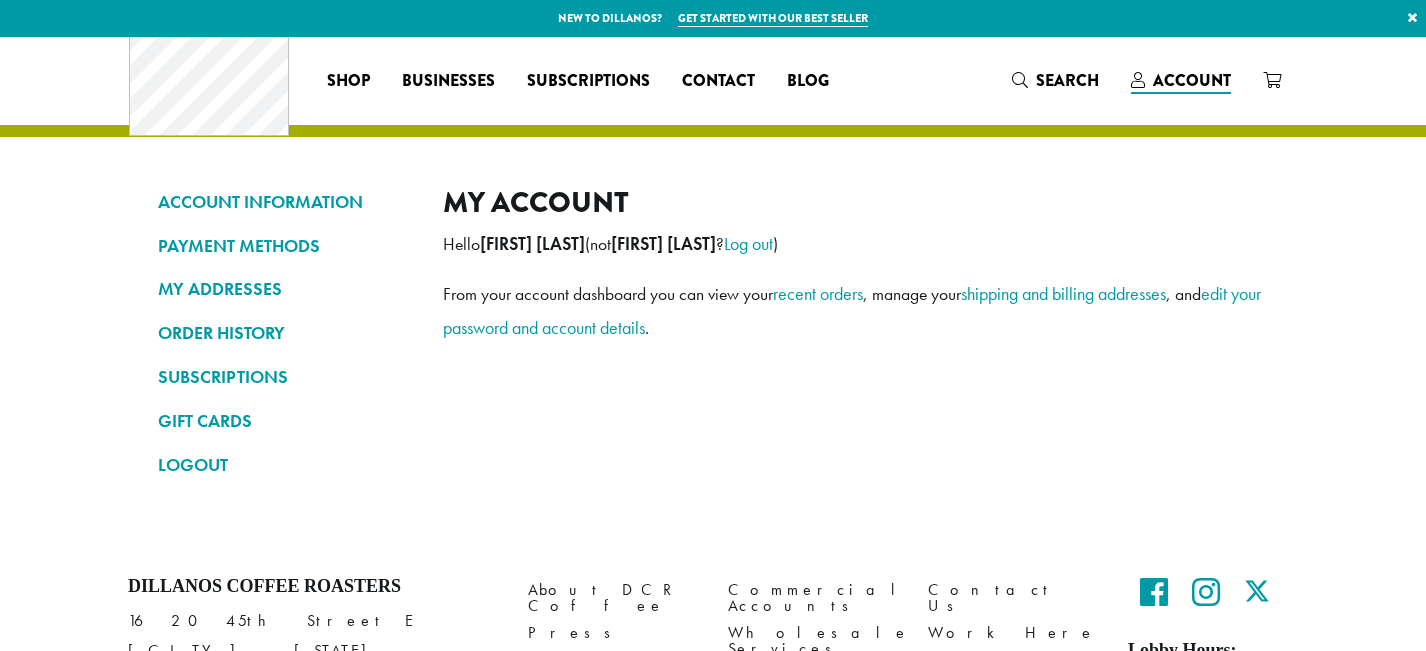 scroll, scrollTop: 0, scrollLeft: 0, axis: both 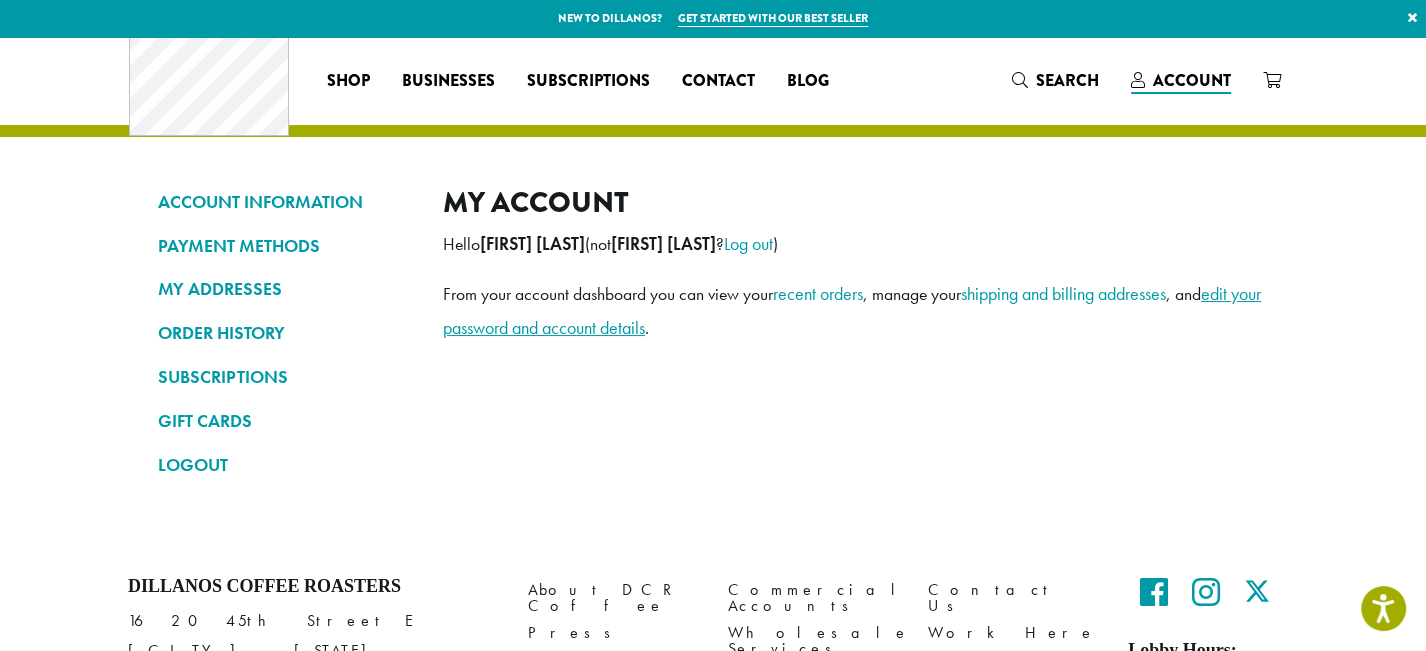 click on "edit your password and account details" at bounding box center [852, 310] 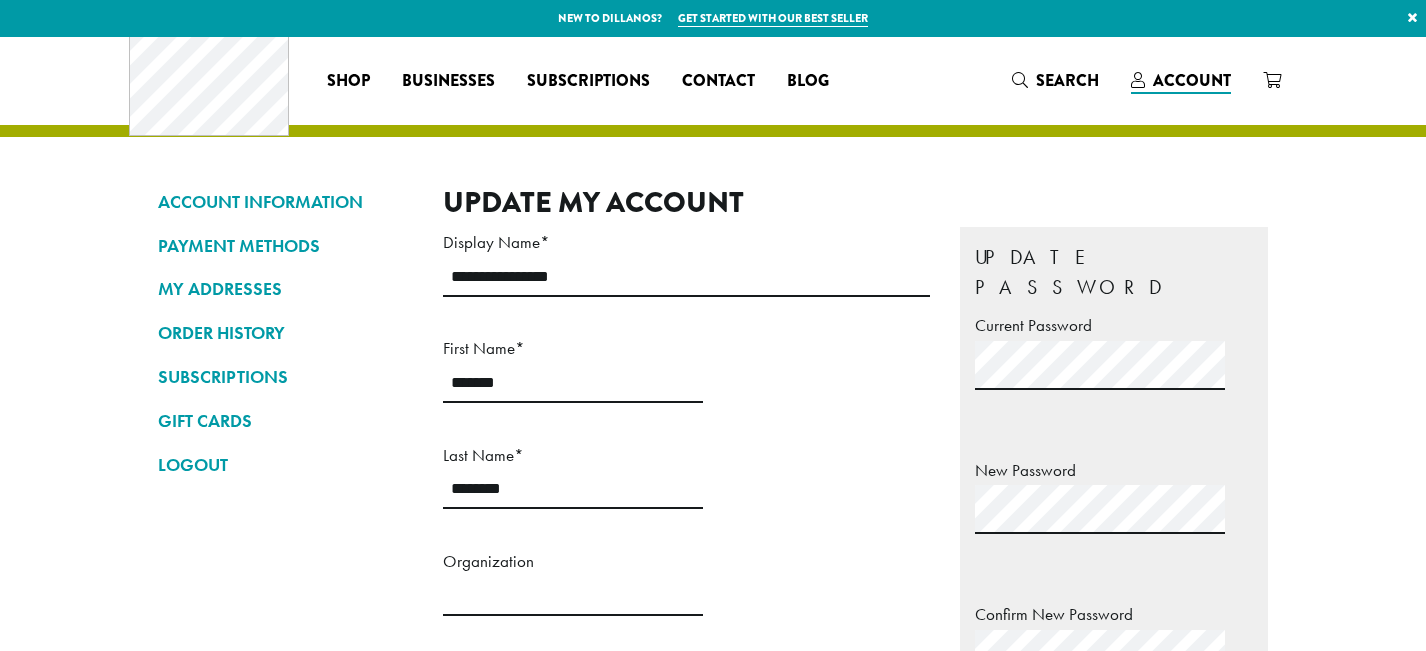 scroll, scrollTop: 0, scrollLeft: 0, axis: both 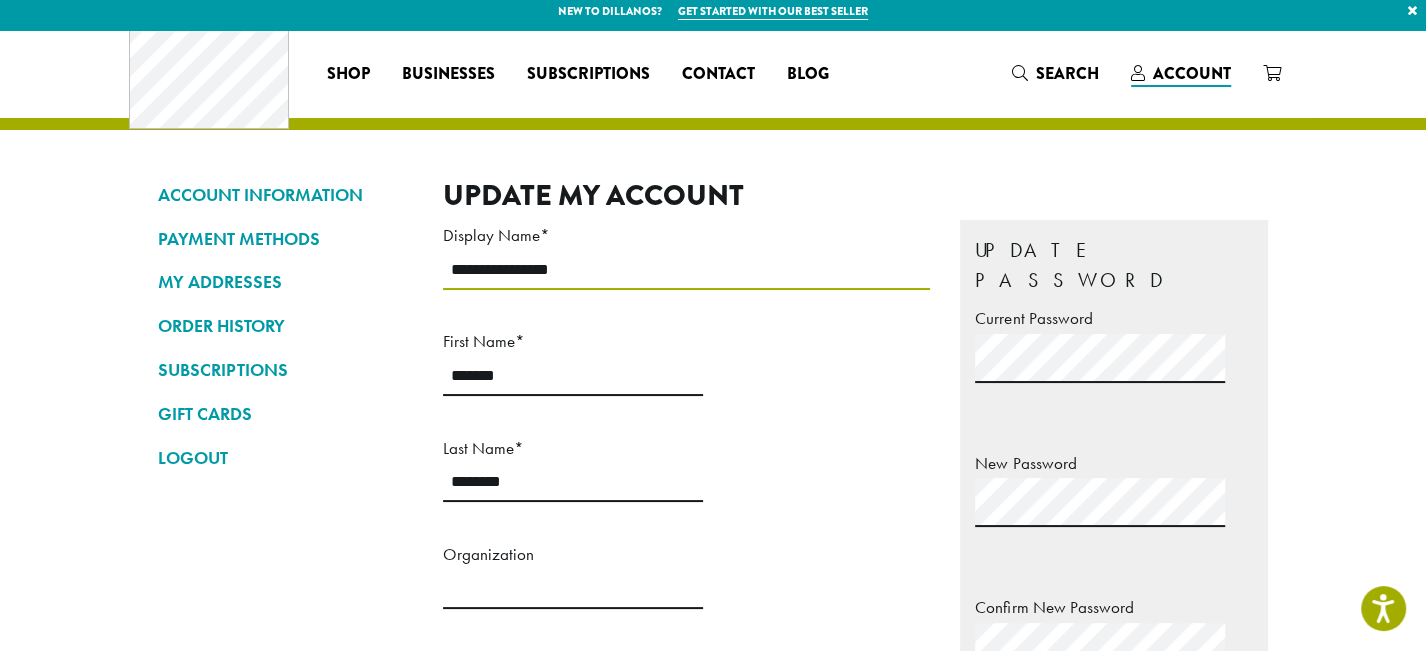 click on "**********" at bounding box center [686, 270] 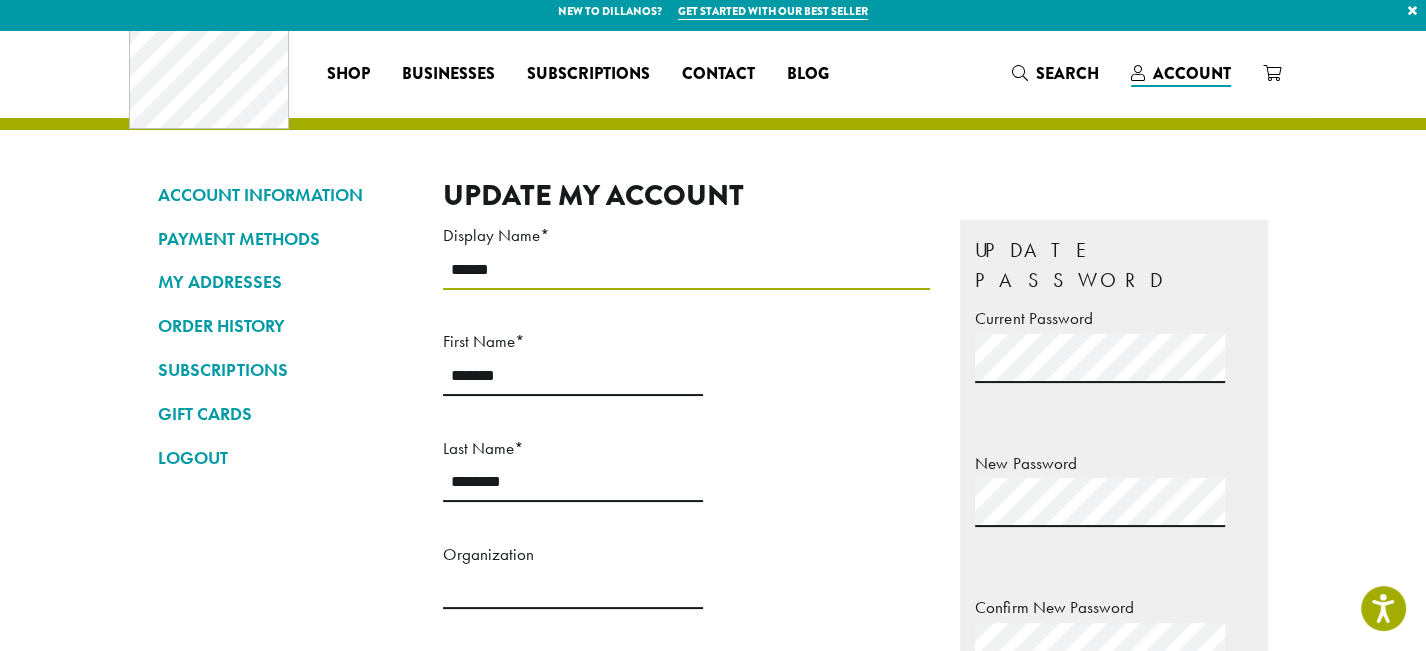 type on "*******" 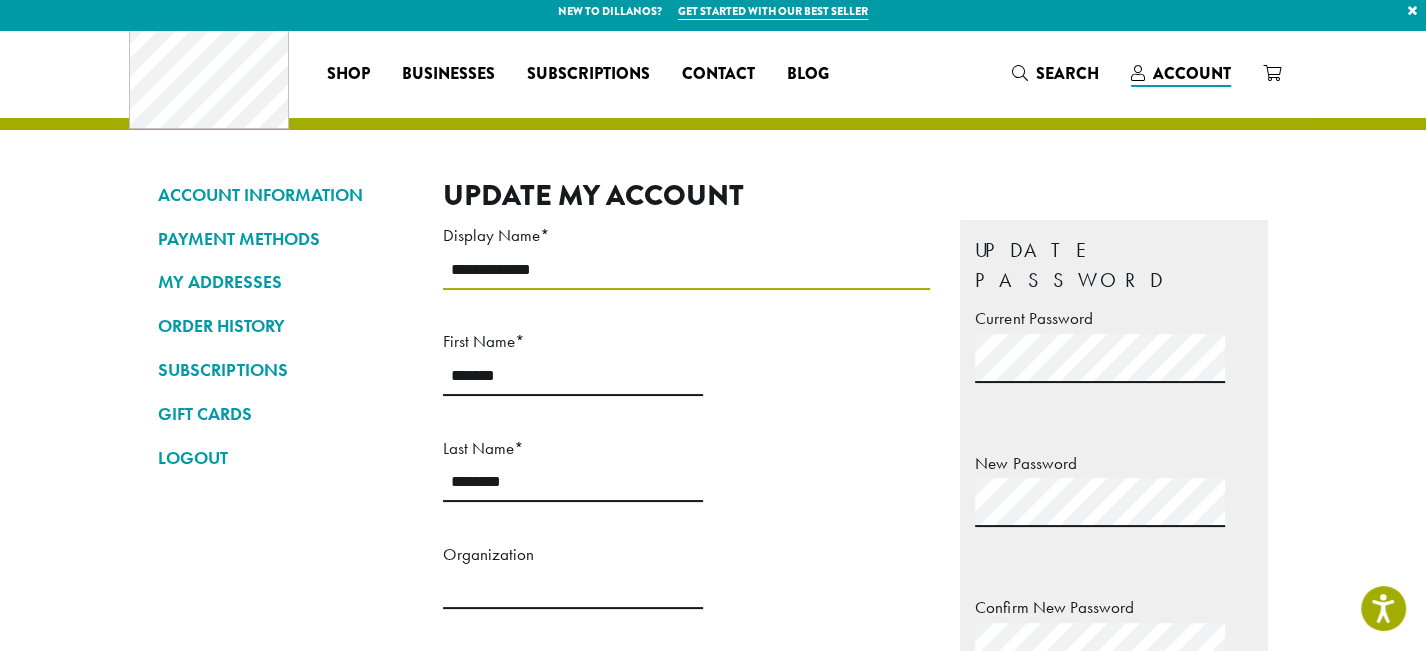 type on "**********" 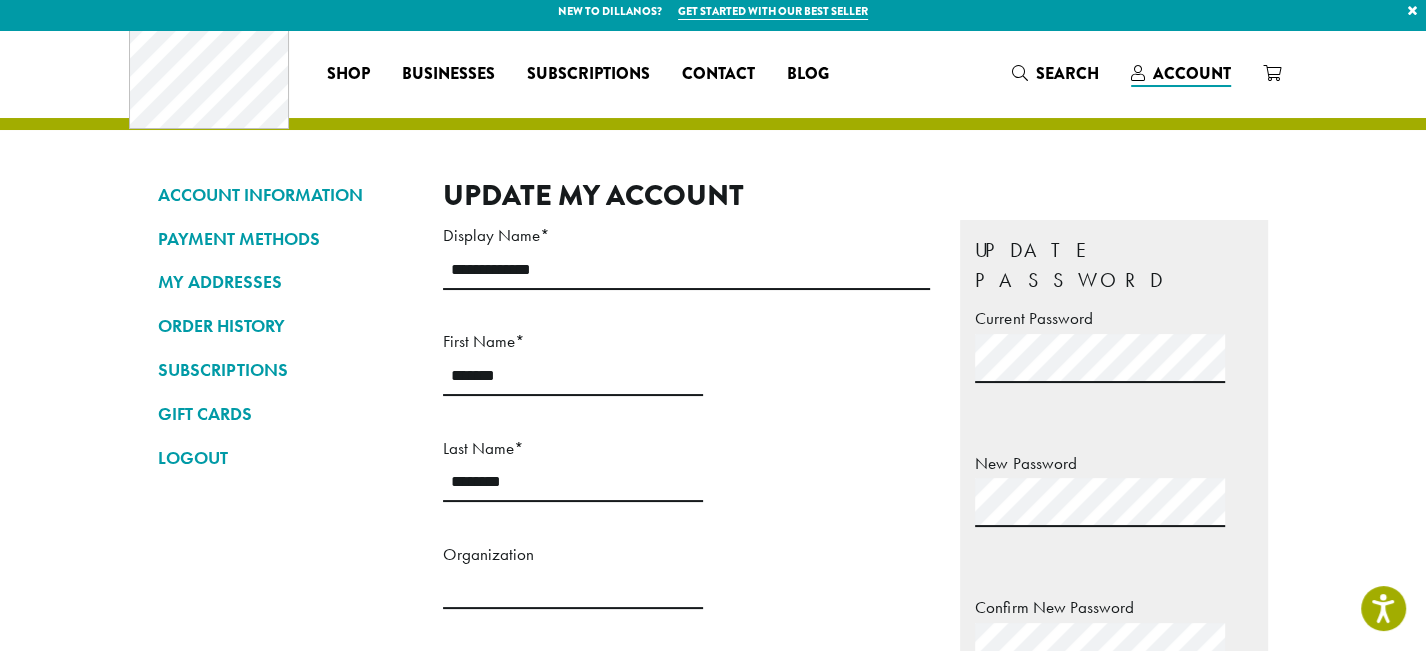 click on "**********" at bounding box center (686, 265) 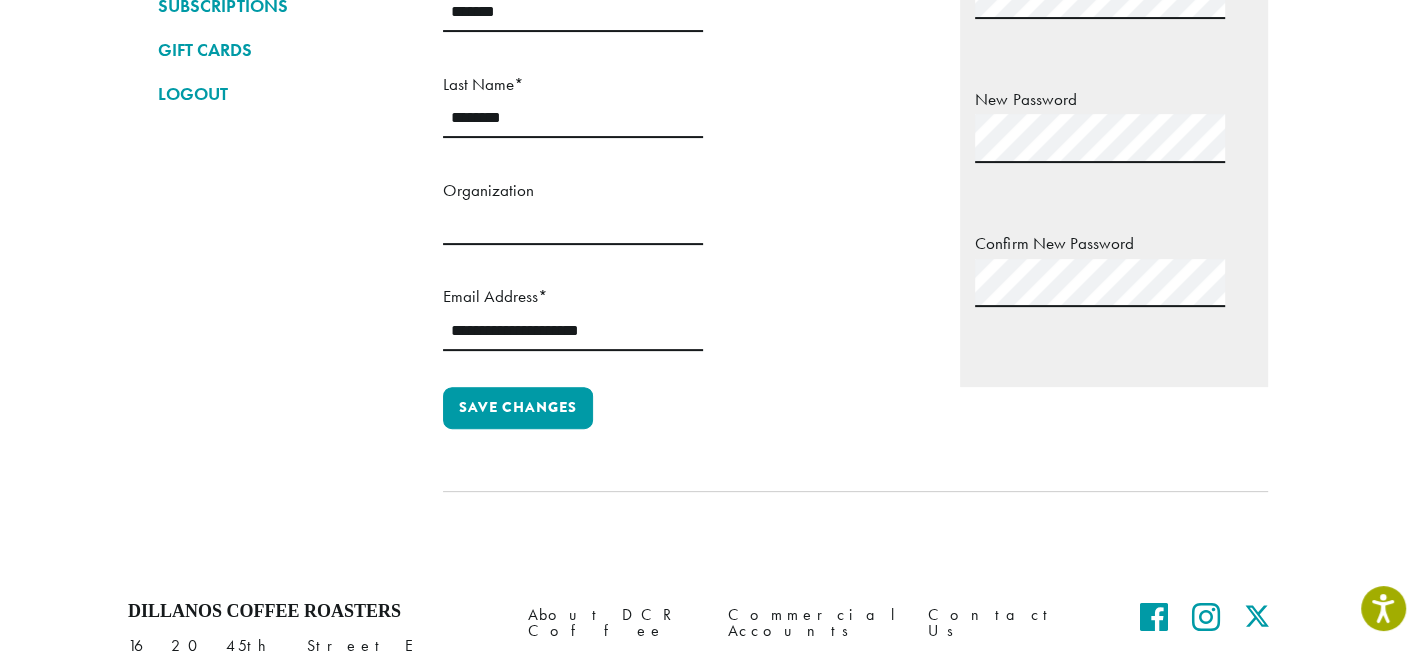 scroll, scrollTop: 373, scrollLeft: 0, axis: vertical 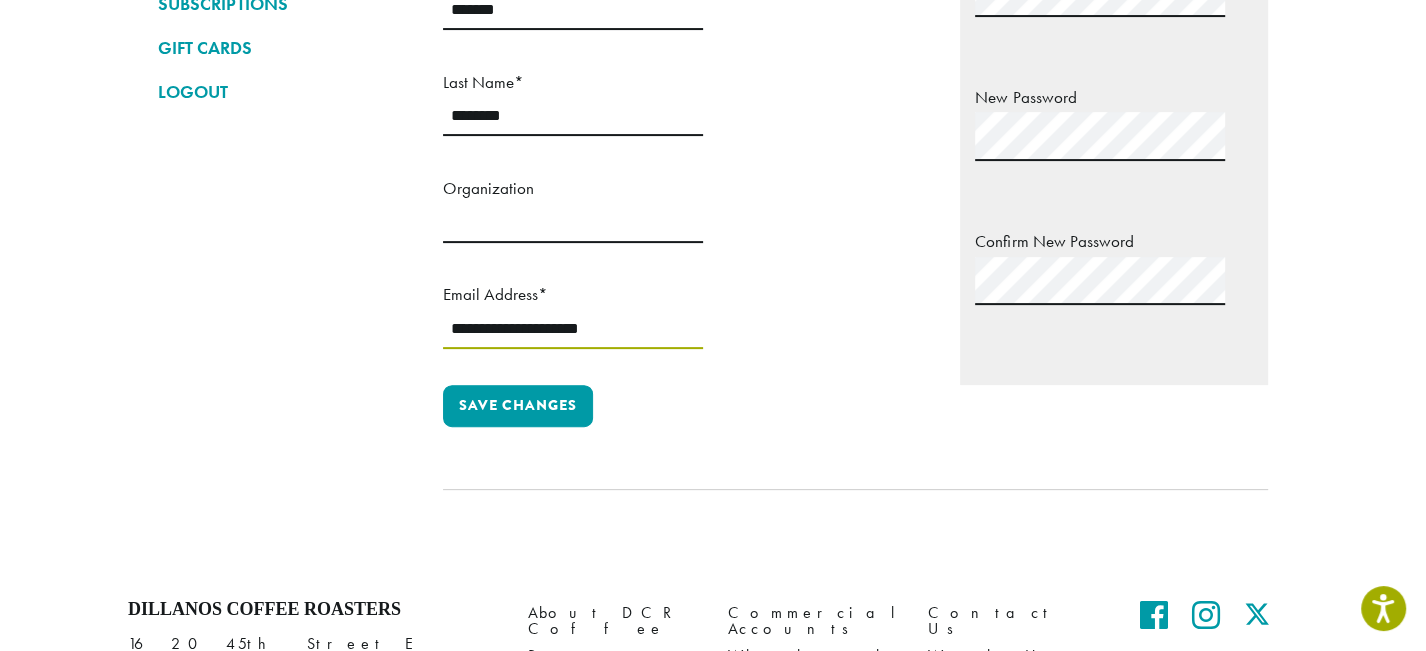 click on "**********" at bounding box center (573, 329) 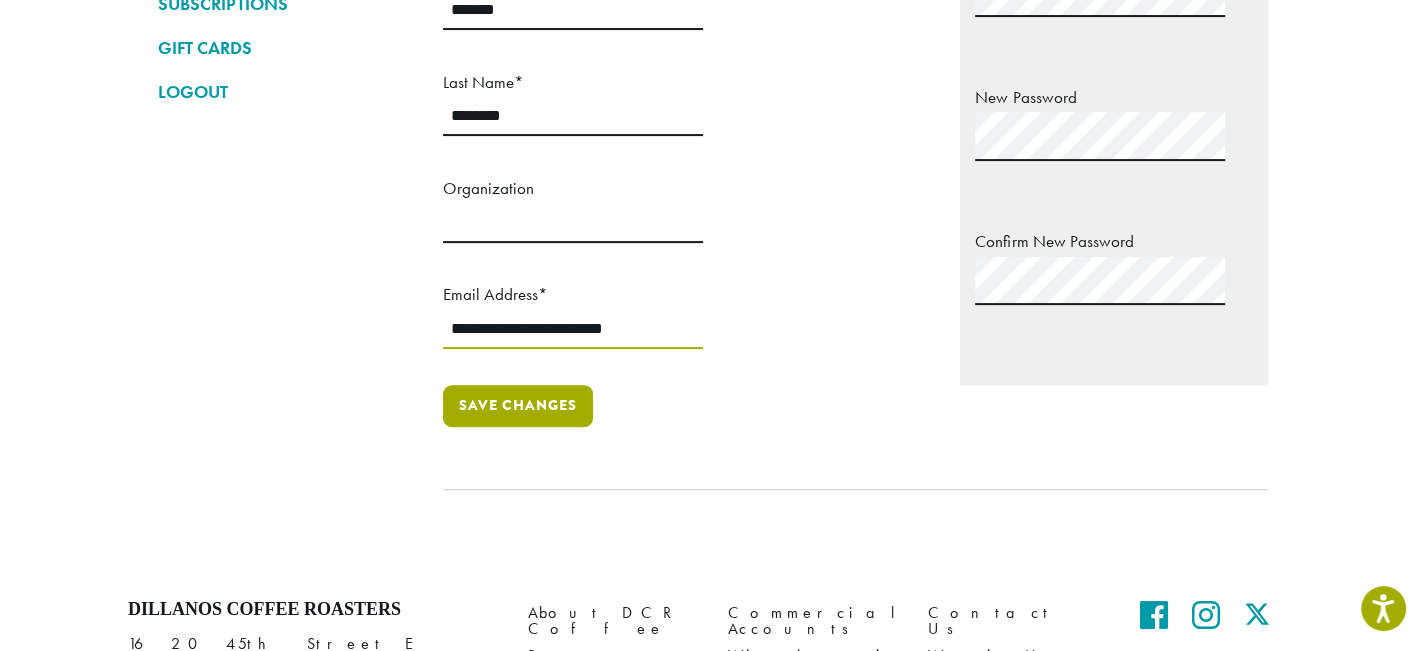 type on "**********" 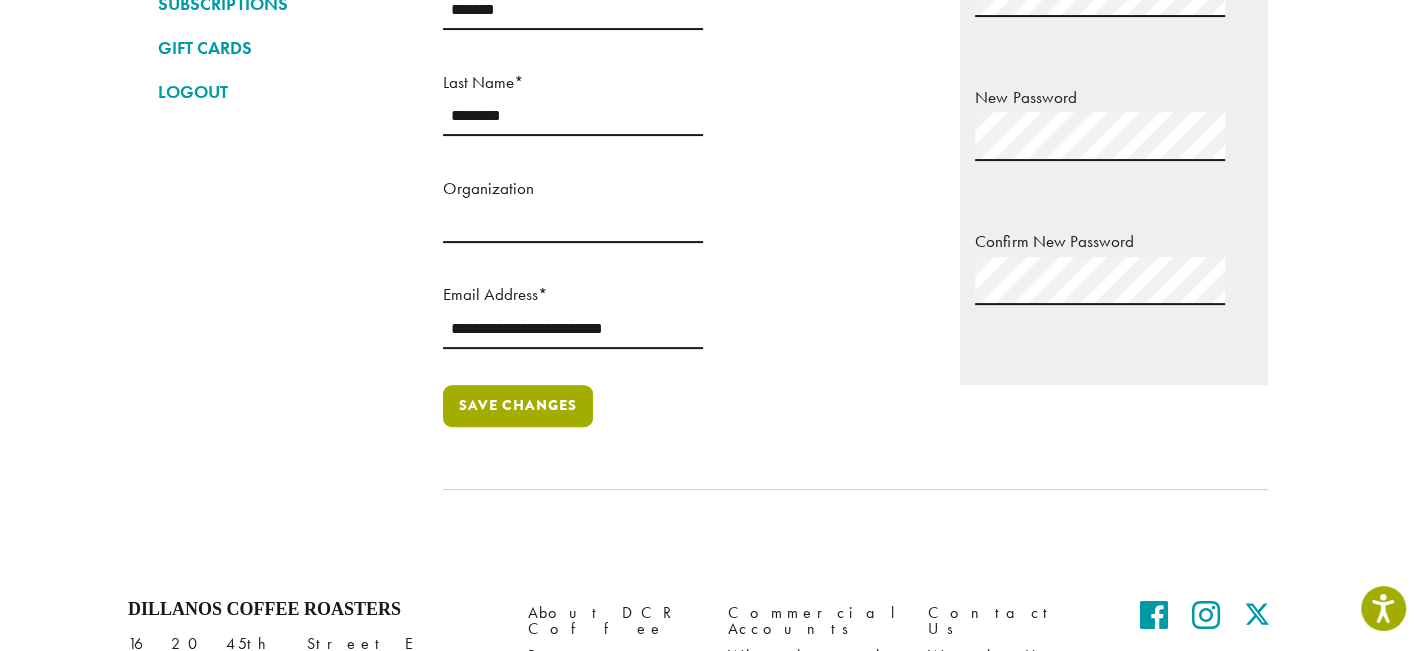 click on "Save changes" at bounding box center [518, 406] 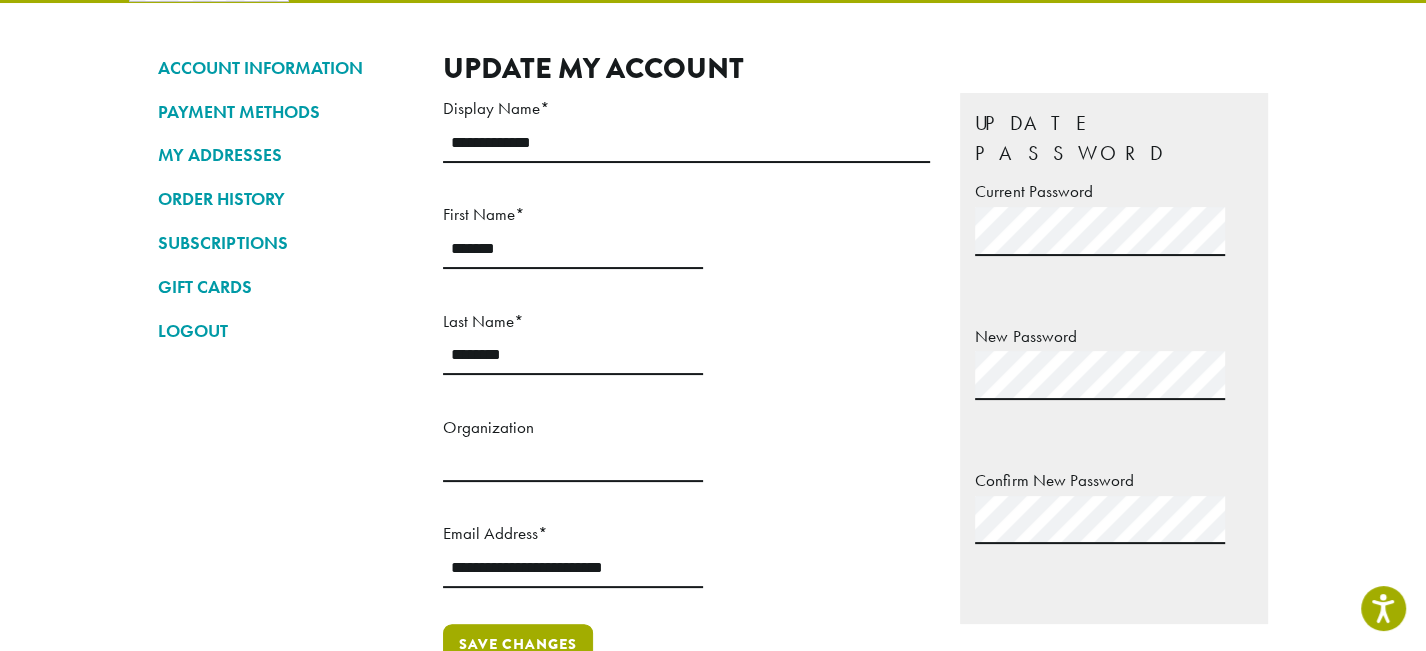 scroll, scrollTop: 133, scrollLeft: 0, axis: vertical 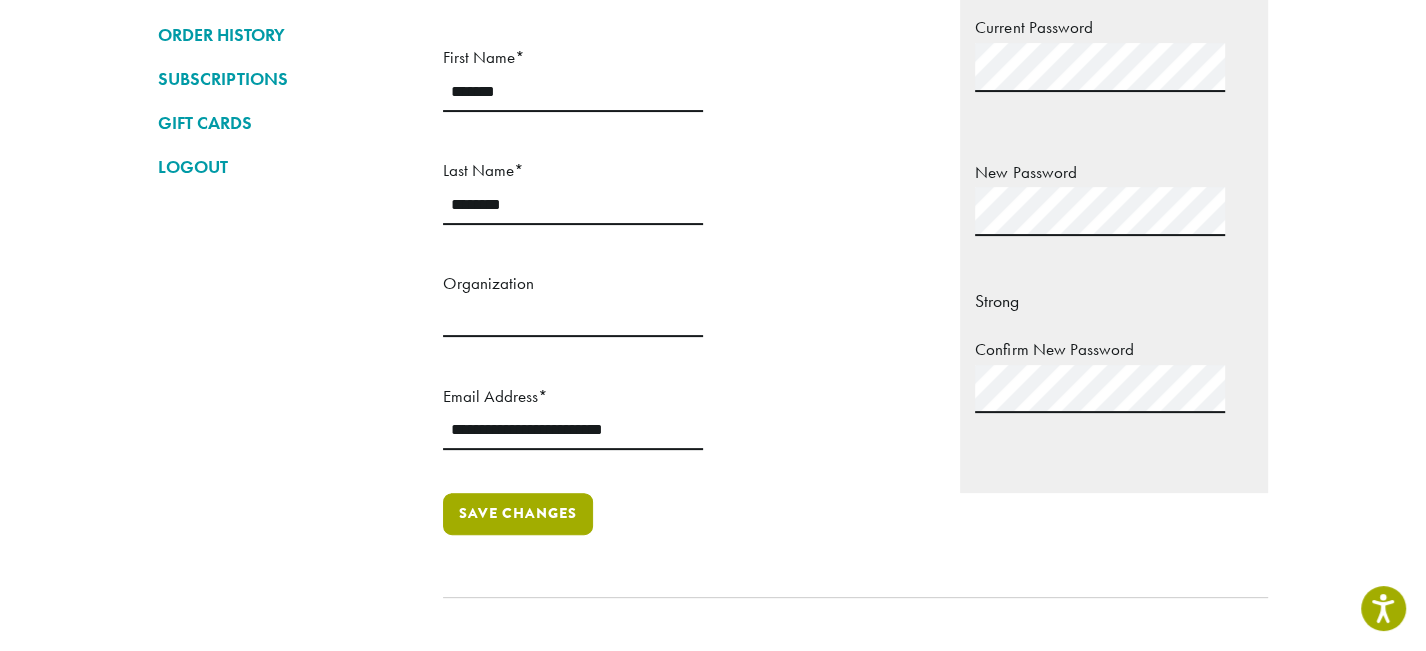 click on "Save changes" at bounding box center (518, 514) 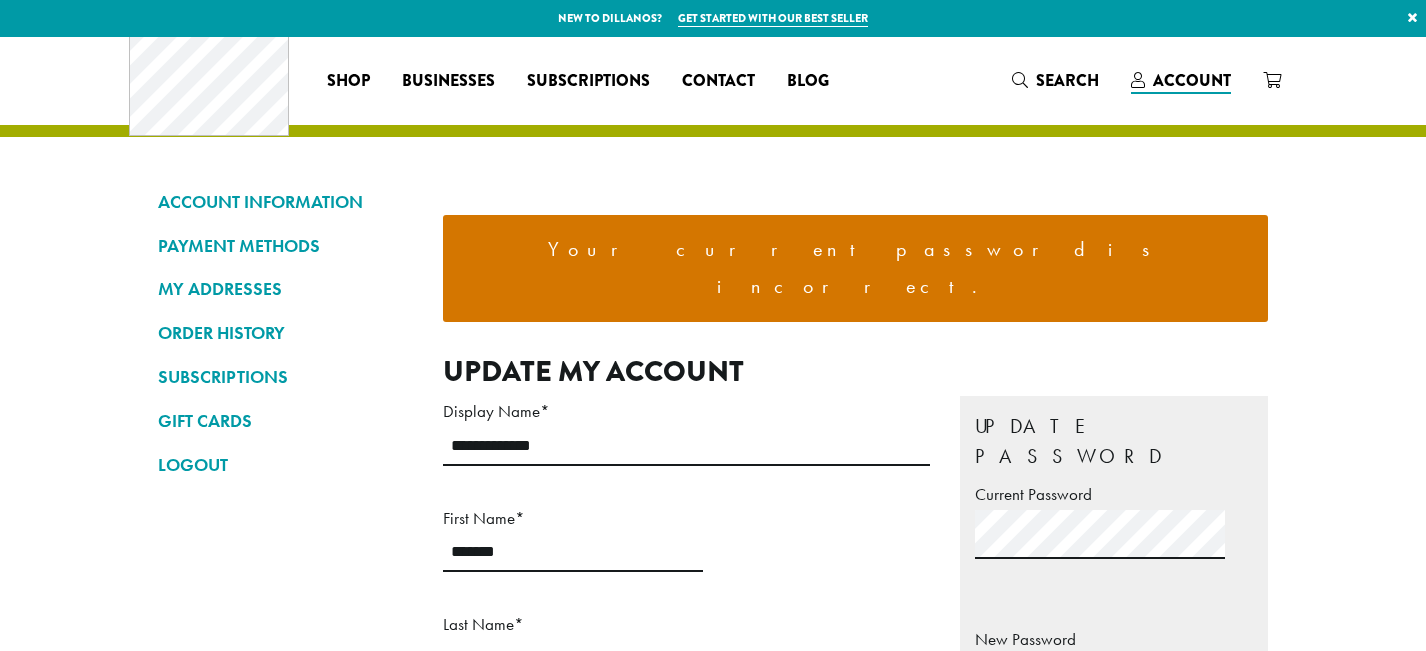 scroll, scrollTop: 0, scrollLeft: 0, axis: both 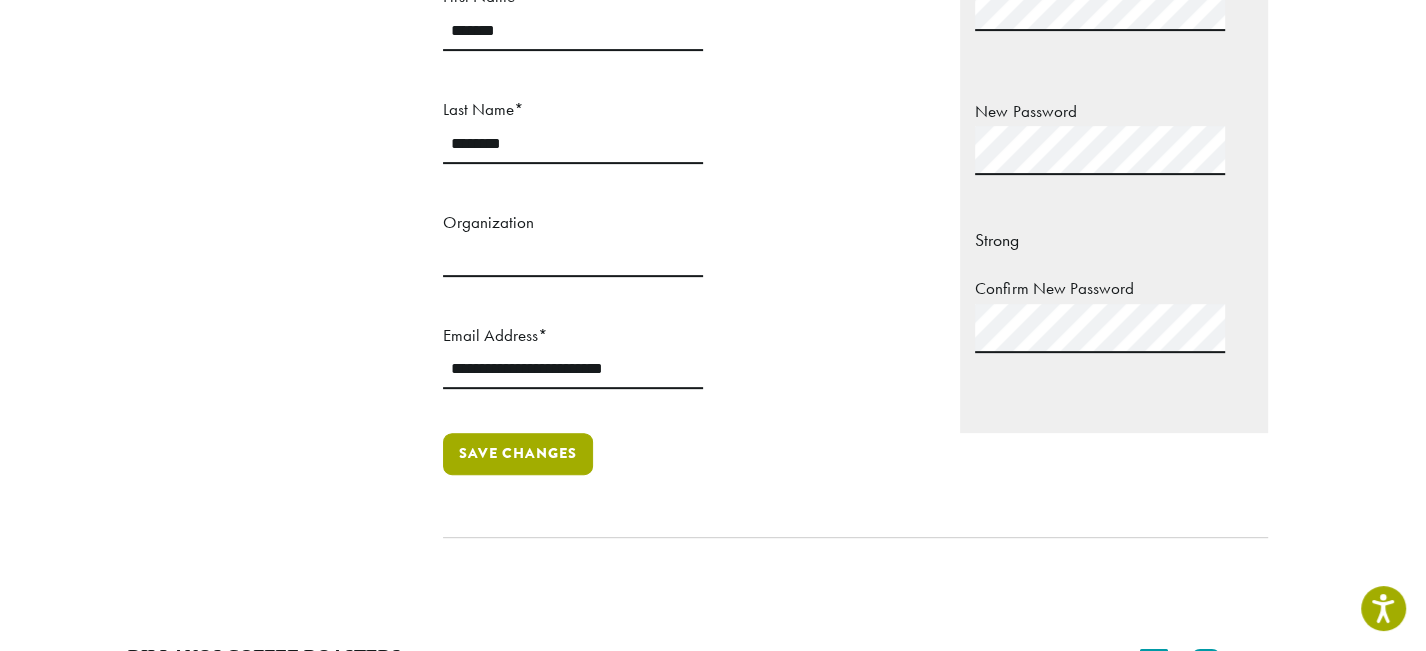 click on "Save changes" at bounding box center (518, 454) 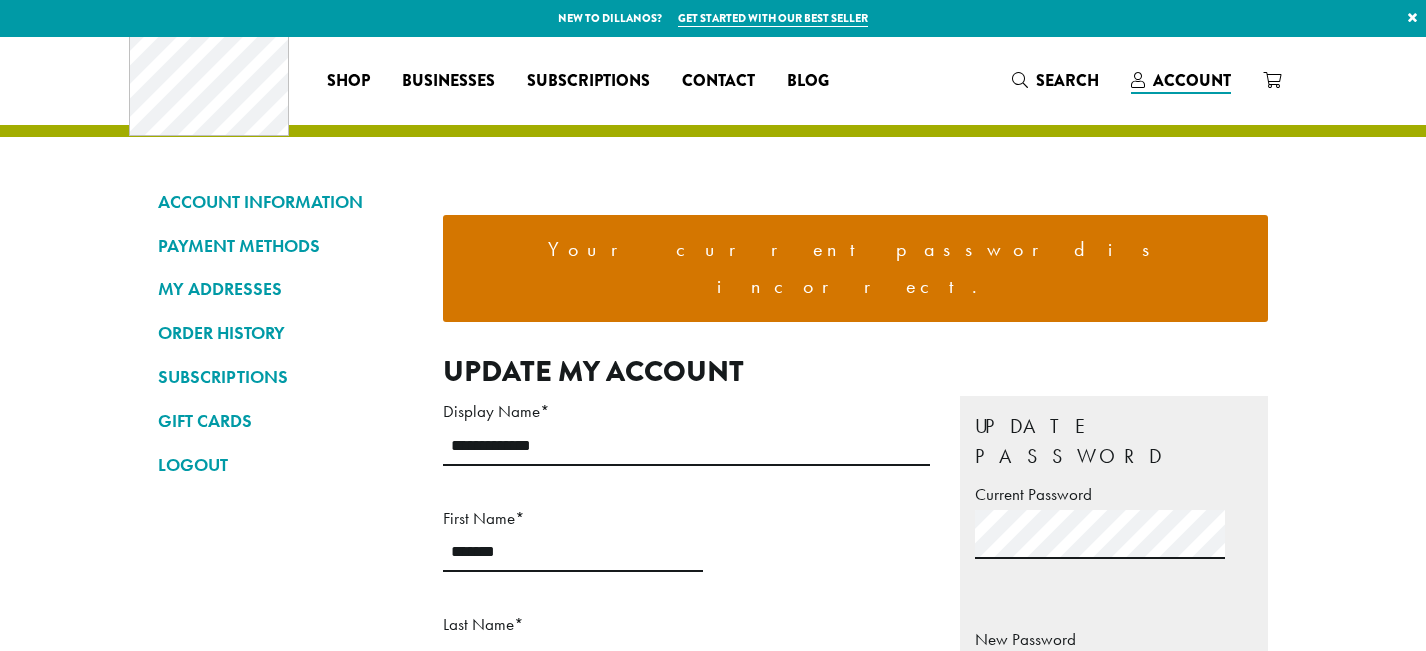 scroll, scrollTop: 0, scrollLeft: 0, axis: both 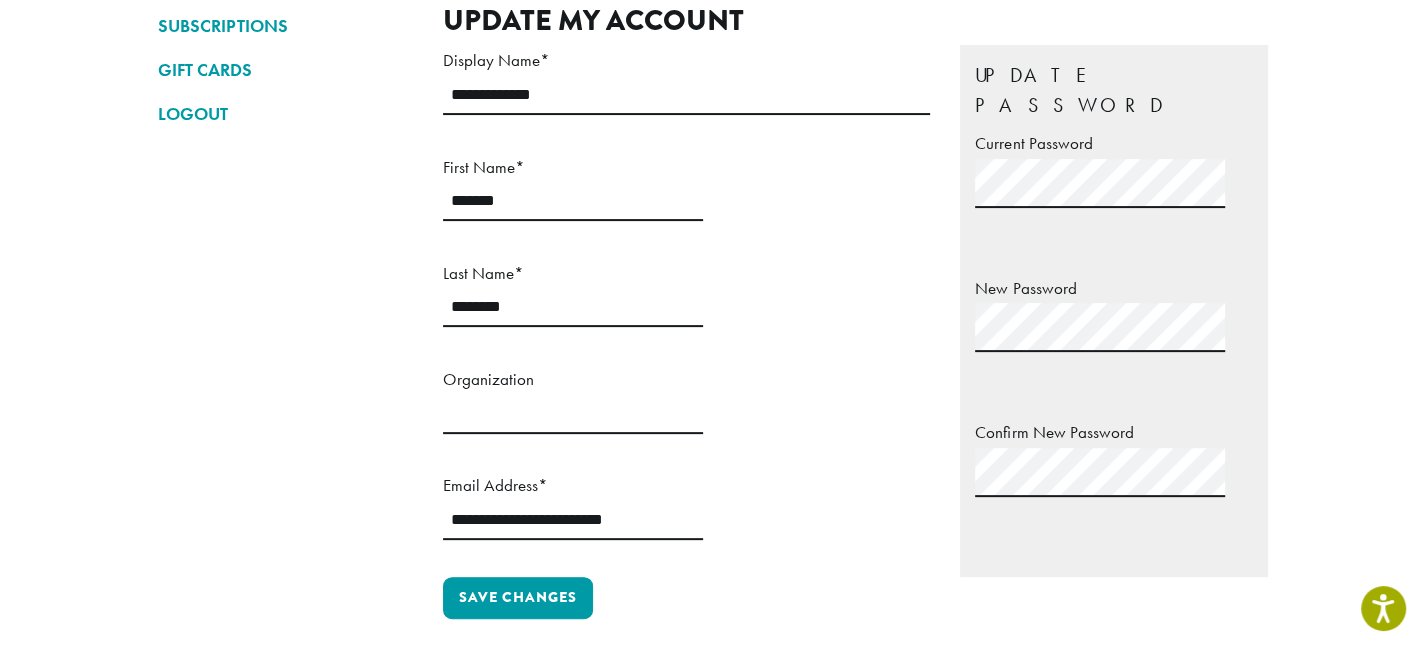click on "Current Password" at bounding box center (1114, 192) 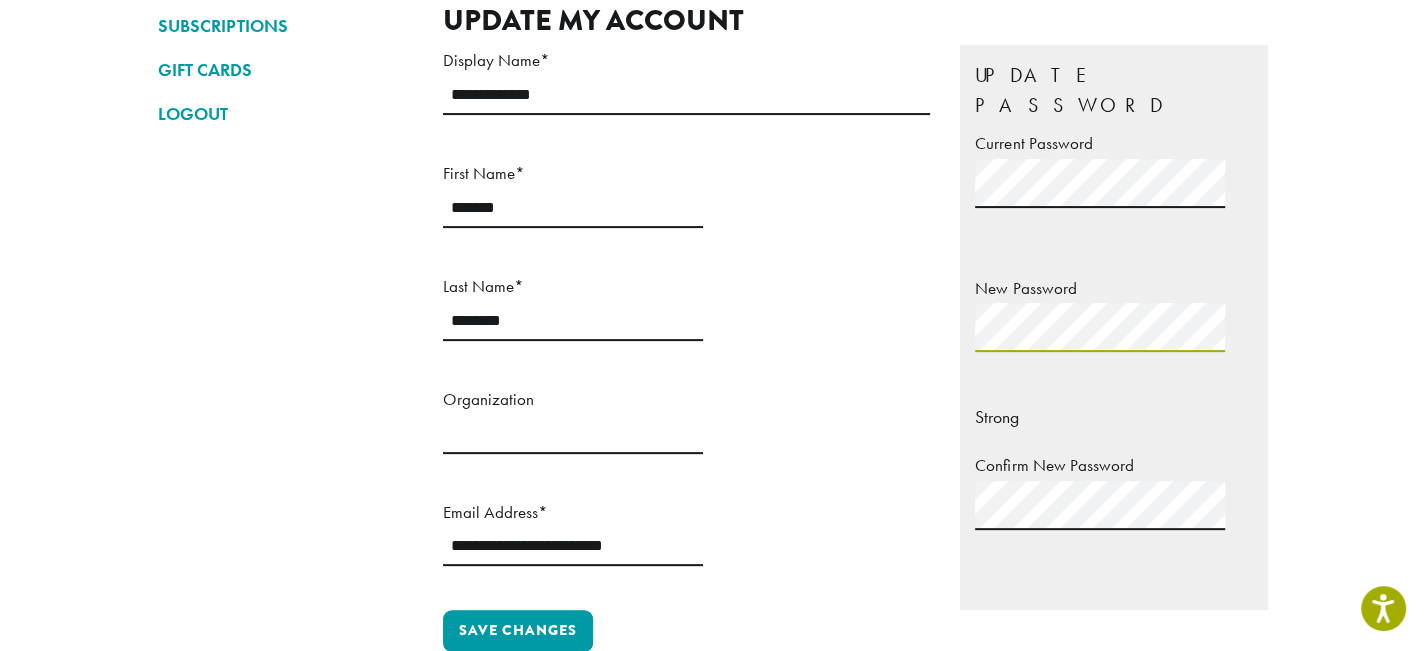 scroll, scrollTop: 0, scrollLeft: 30, axis: horizontal 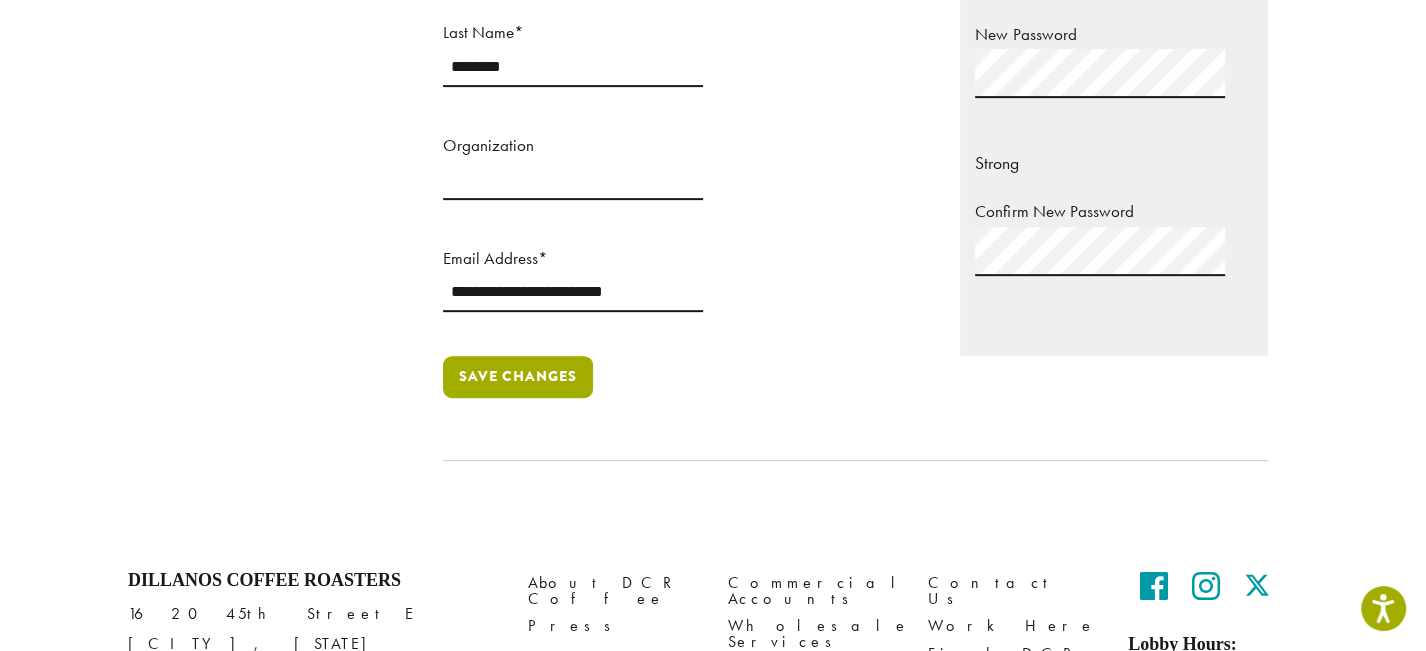 click on "Save changes" at bounding box center [518, 377] 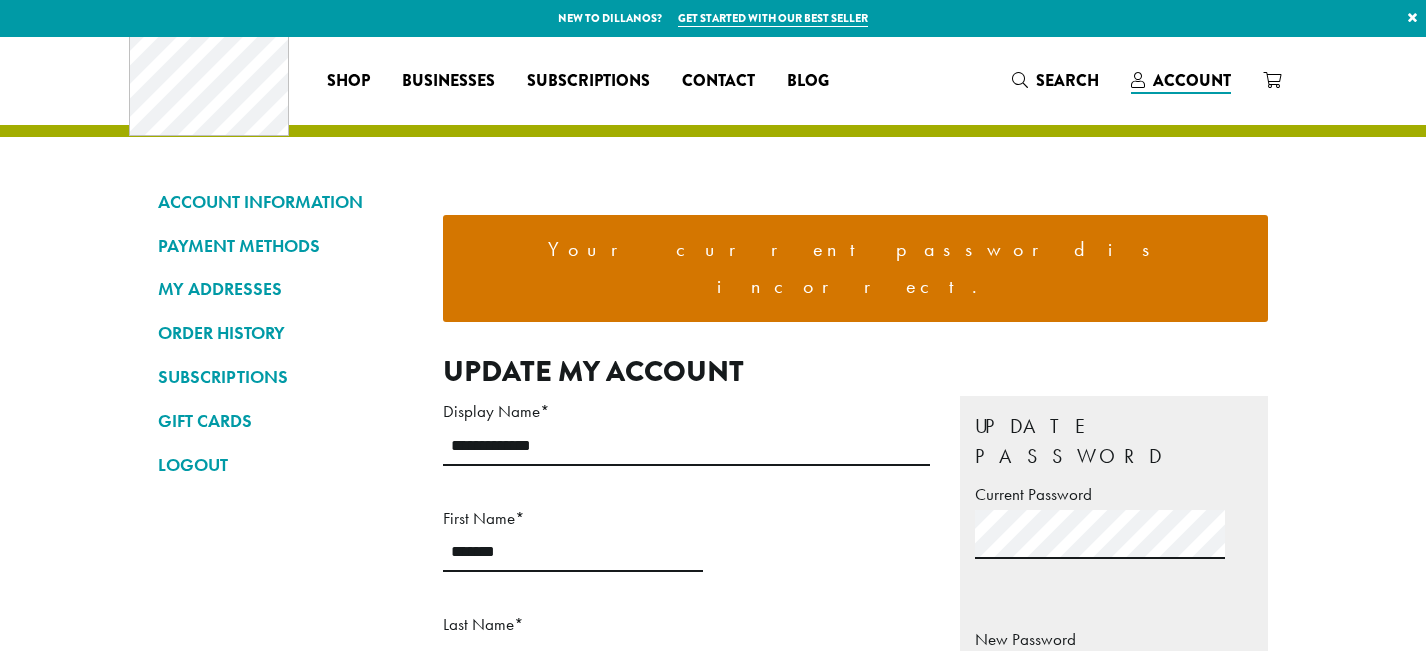 scroll, scrollTop: 0, scrollLeft: 0, axis: both 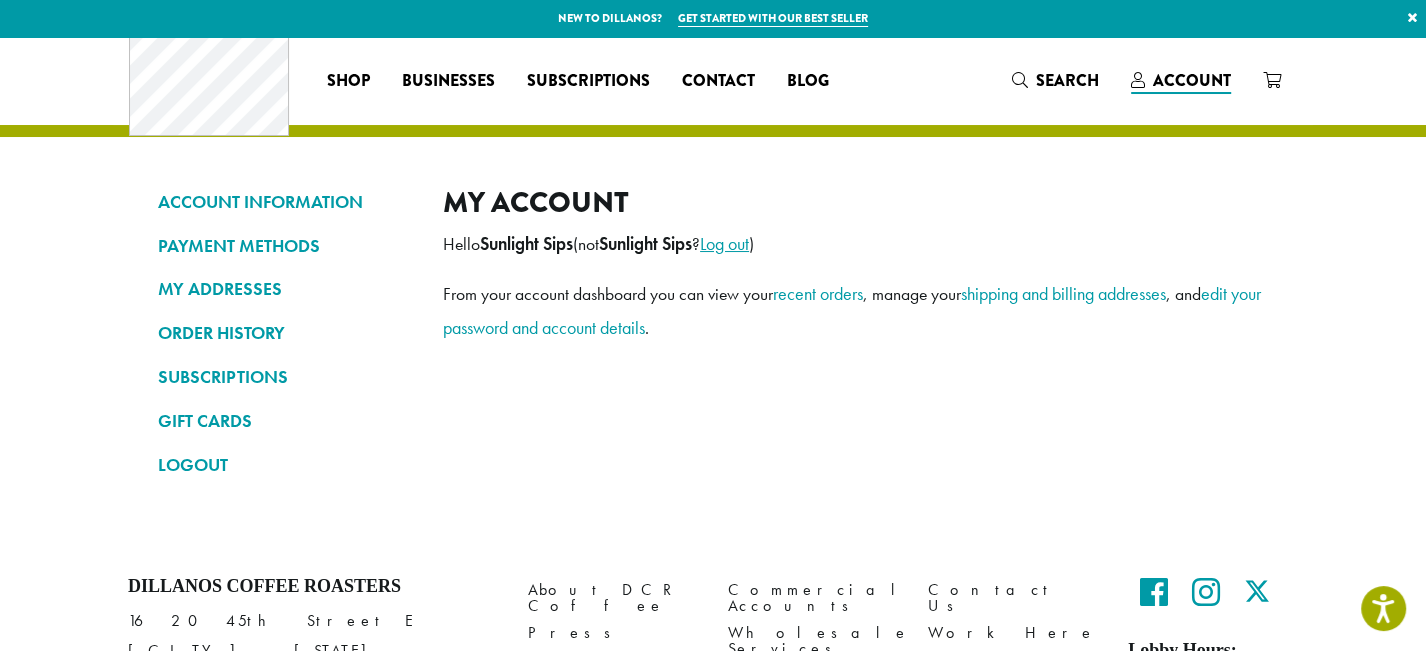 click on "Log out" at bounding box center (724, 243) 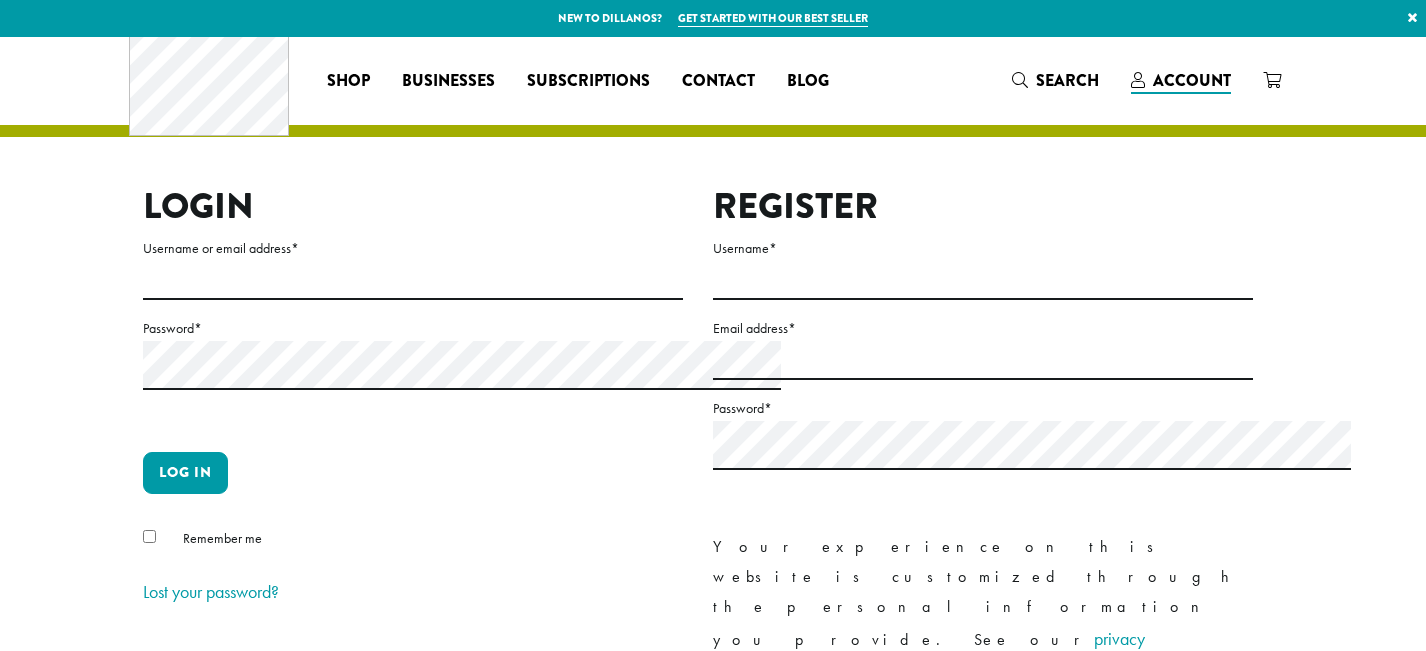 scroll, scrollTop: 0, scrollLeft: 0, axis: both 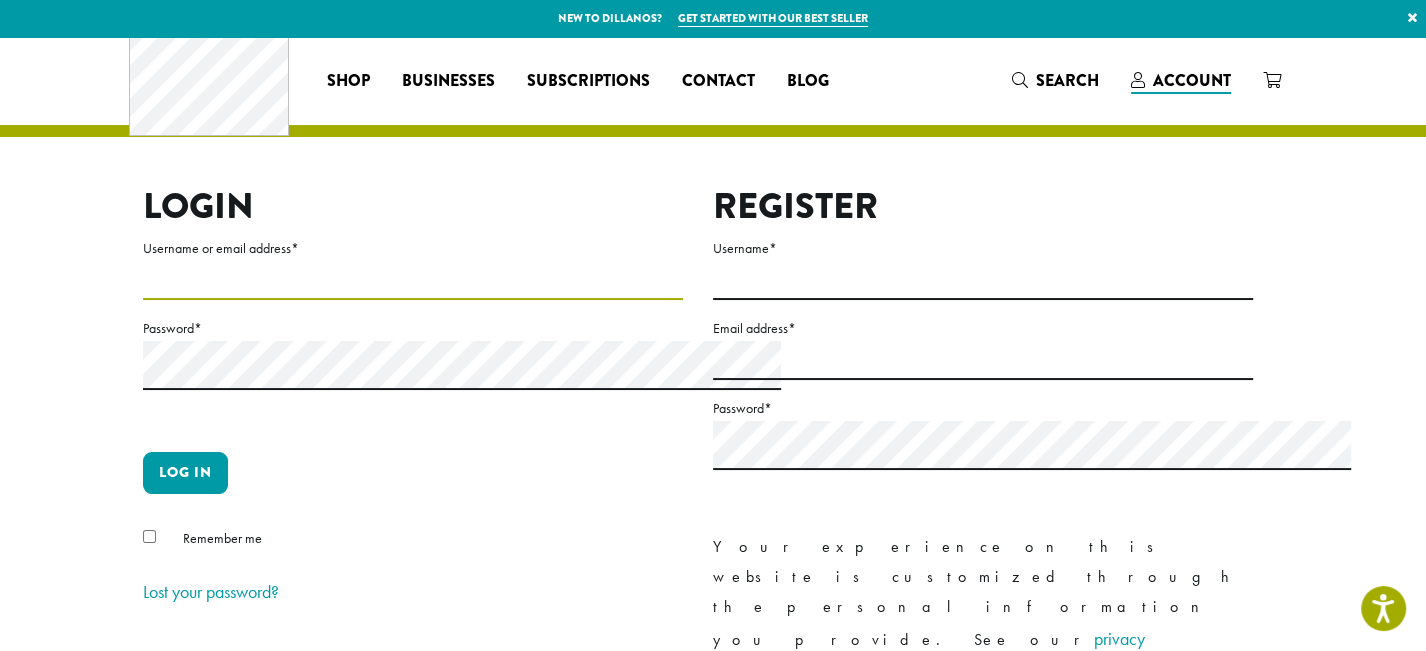 type on "**********" 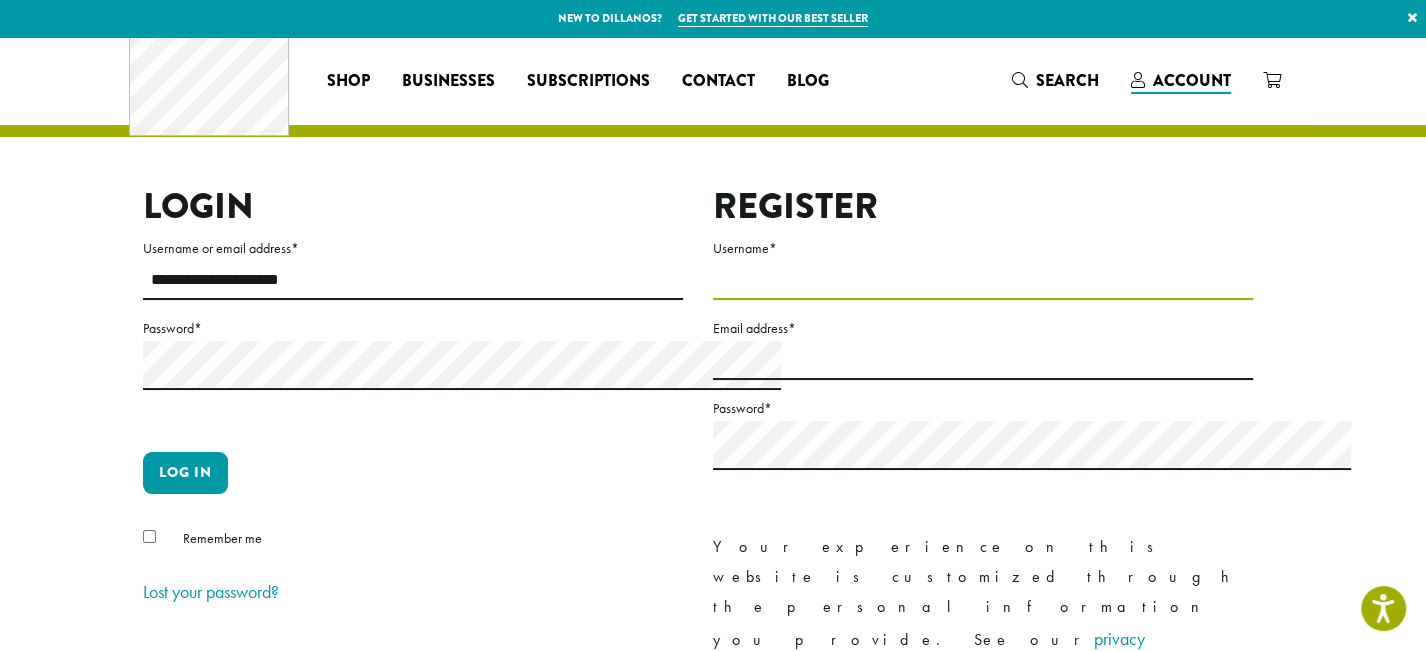click on "Username  *" at bounding box center [983, 280] 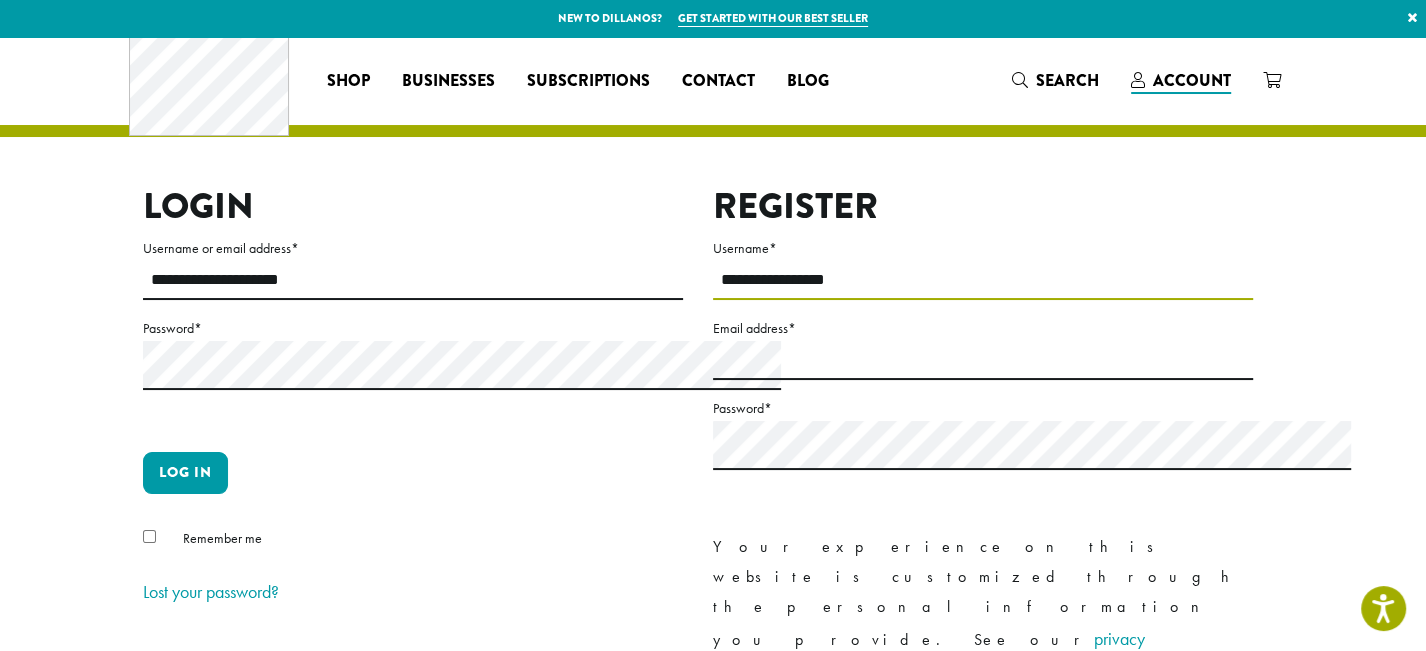 type on "**********" 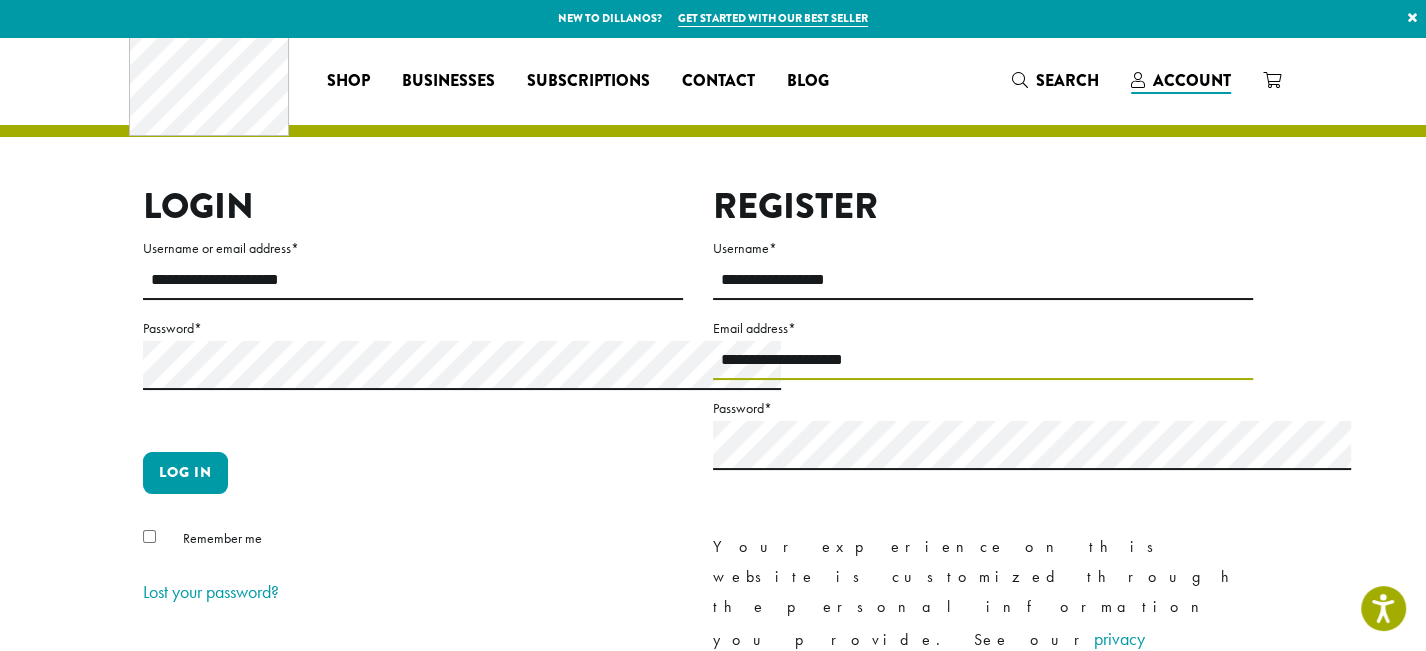 type on "**********" 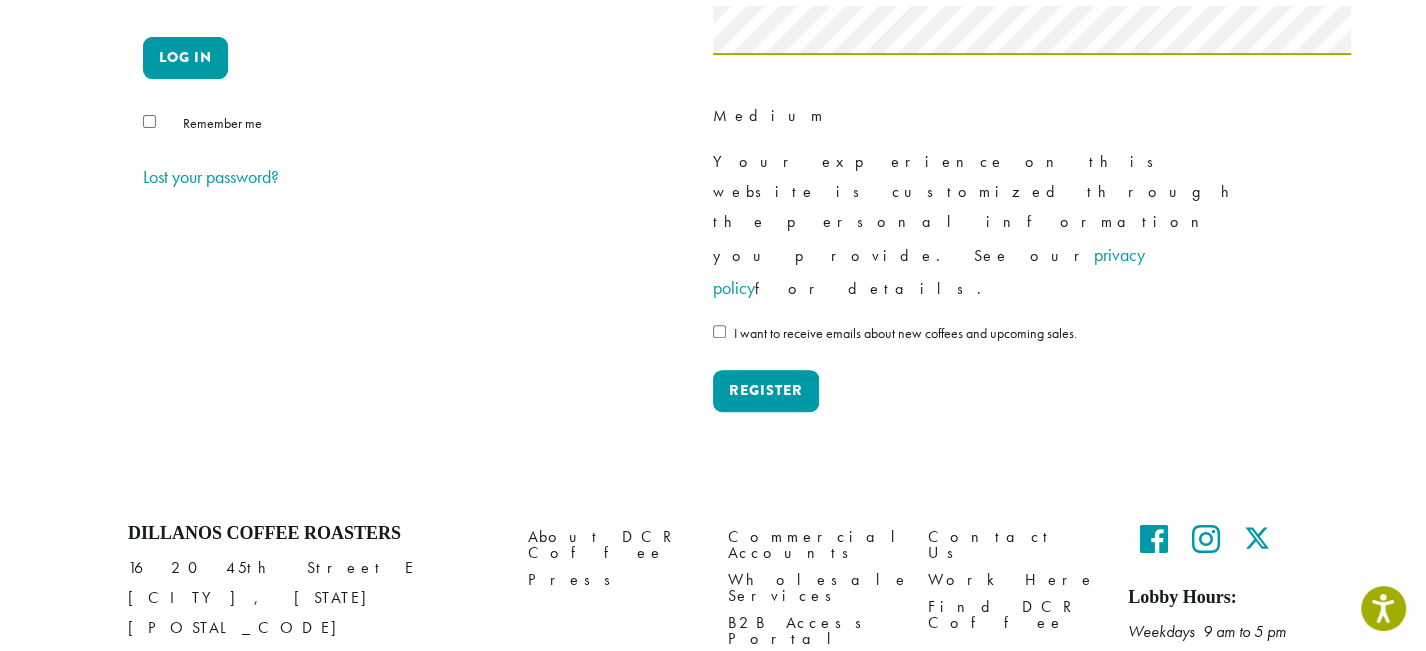 scroll, scrollTop: 418, scrollLeft: 0, axis: vertical 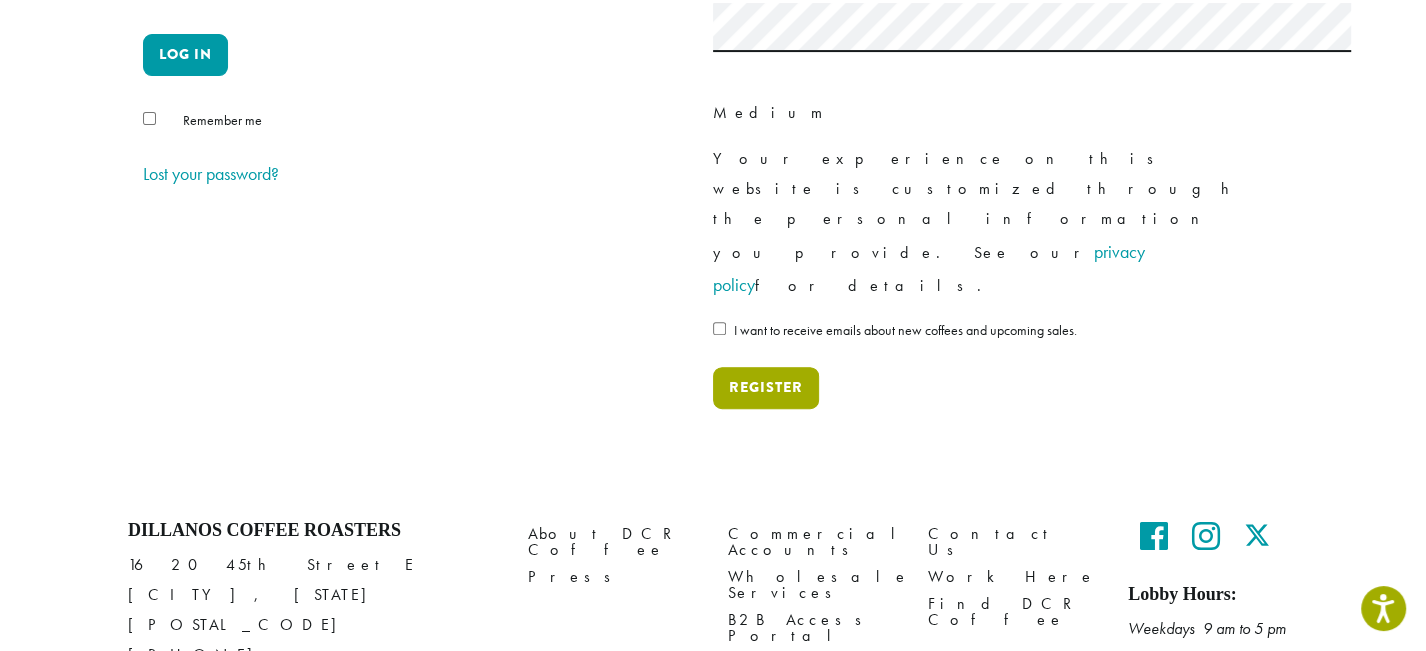 click on "Register" at bounding box center (766, 388) 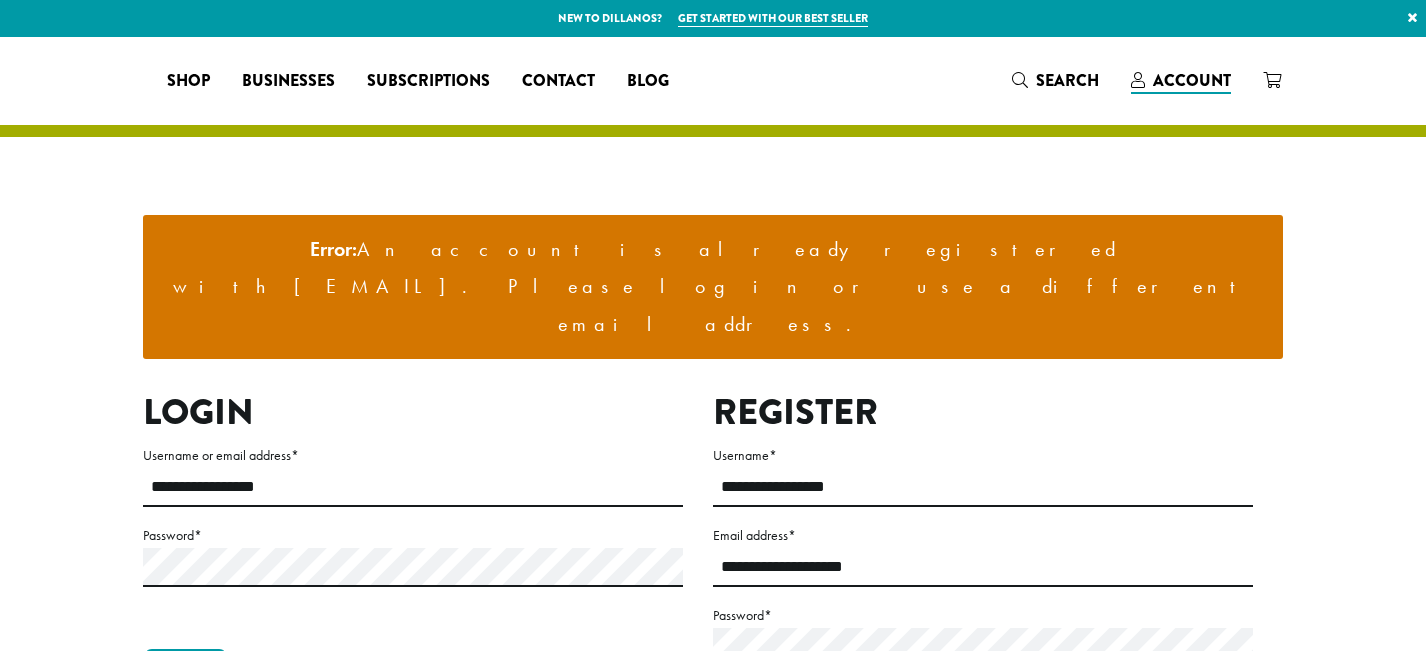 scroll, scrollTop: 0, scrollLeft: 0, axis: both 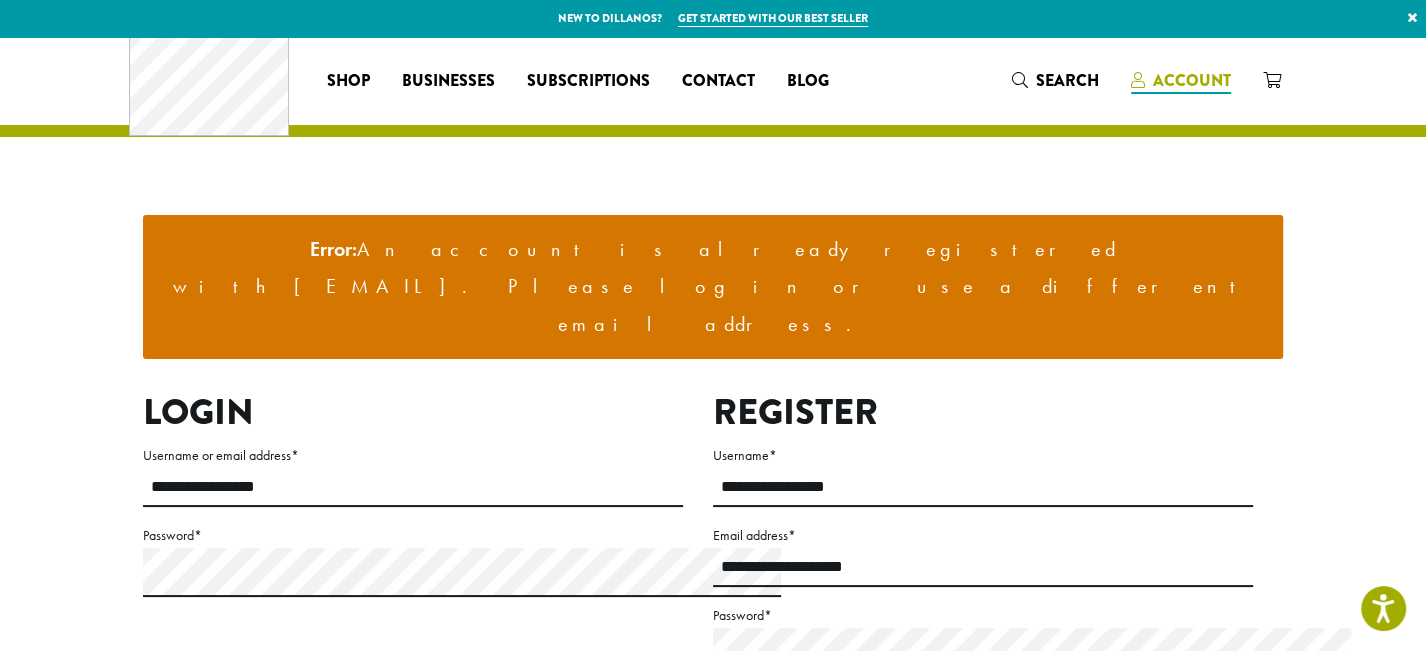 click on "Account" at bounding box center (1192, 80) 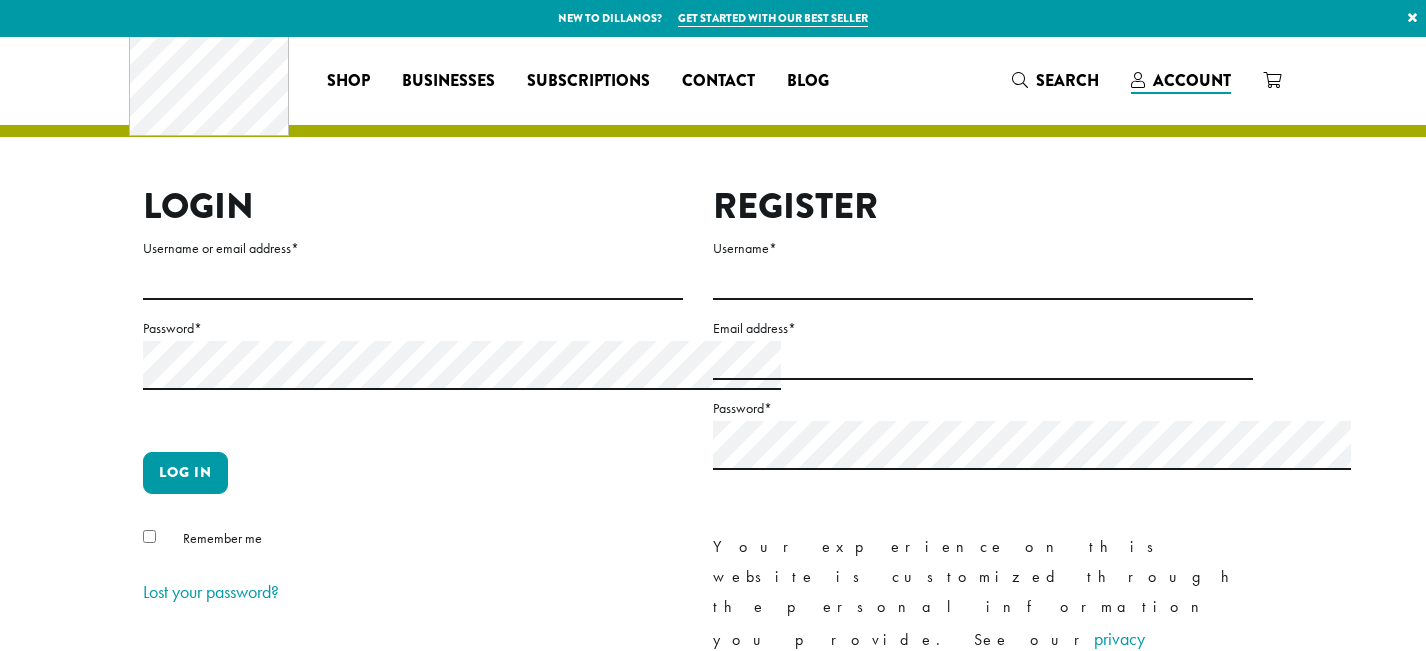 scroll, scrollTop: 0, scrollLeft: 0, axis: both 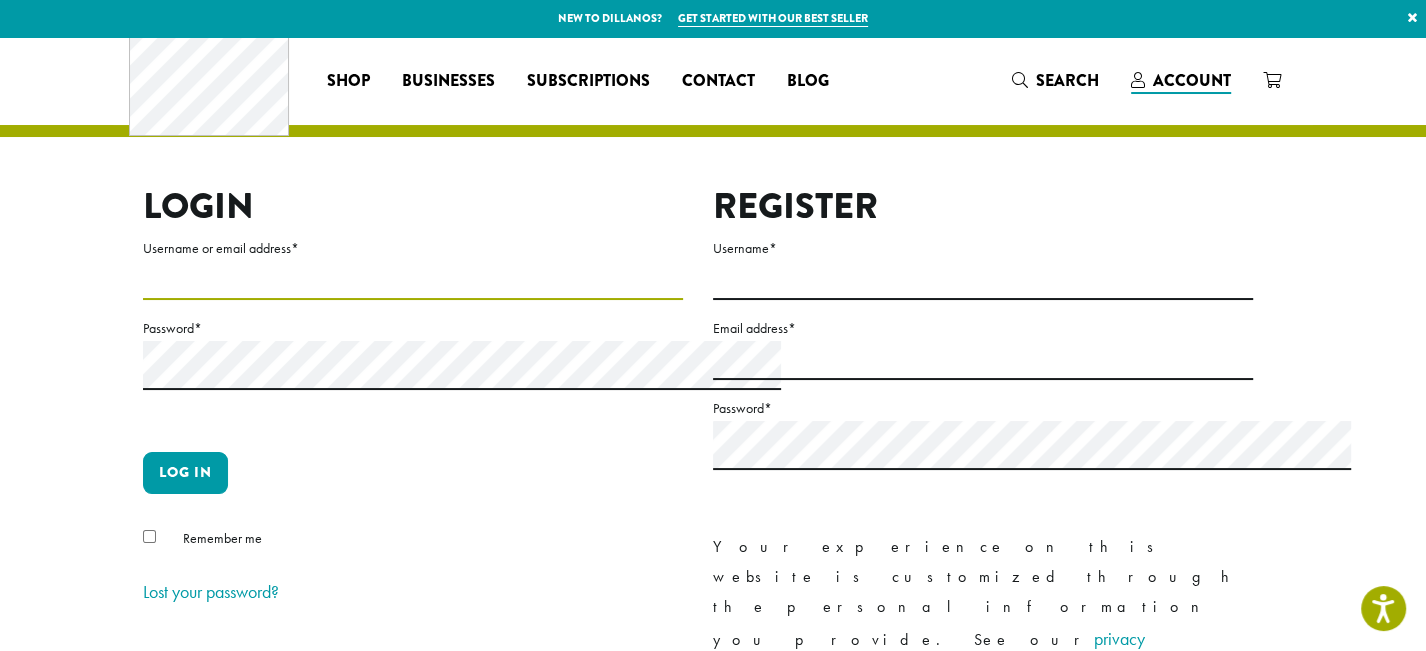 type on "**********" 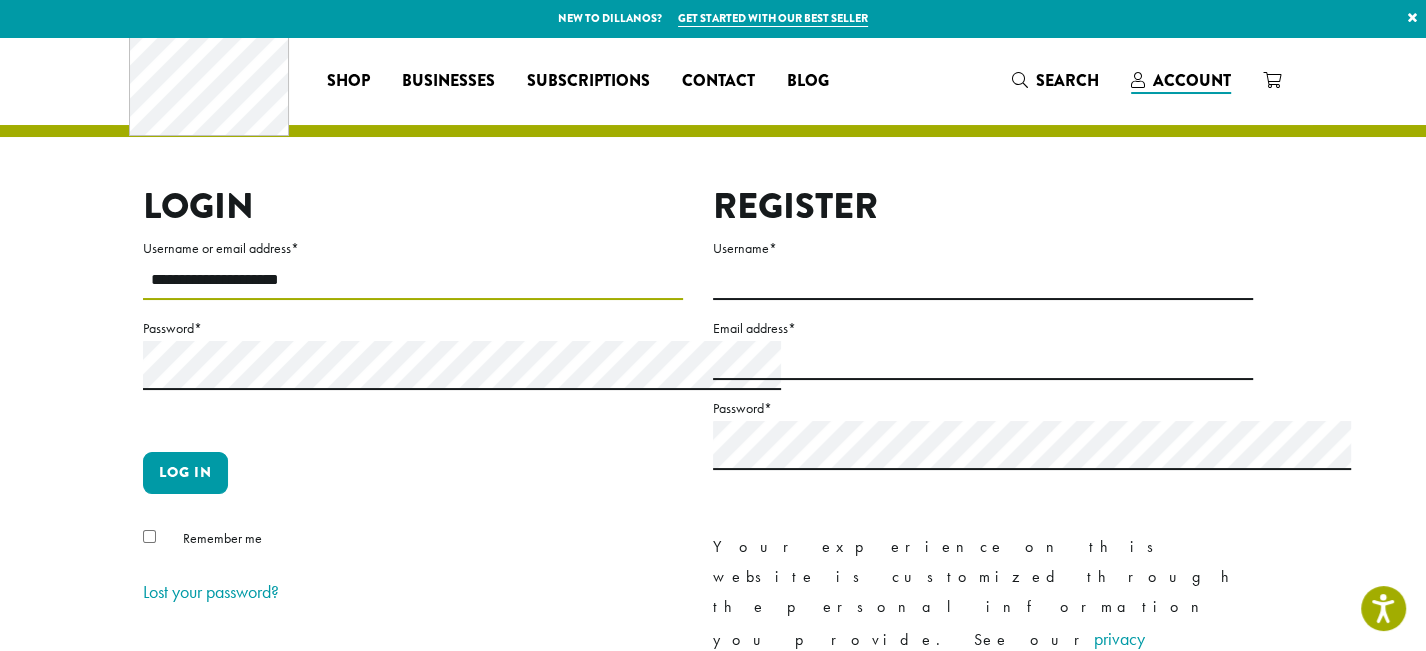 click on "**********" at bounding box center (413, 280) 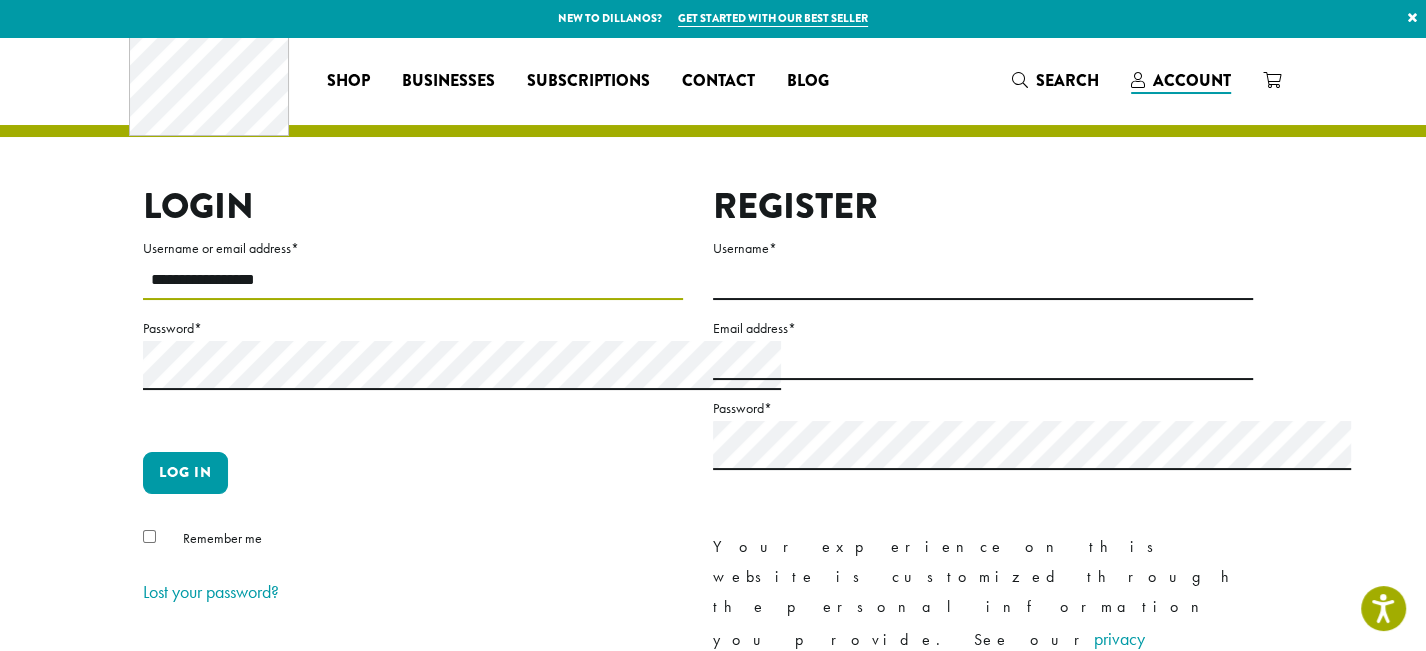 type on "**********" 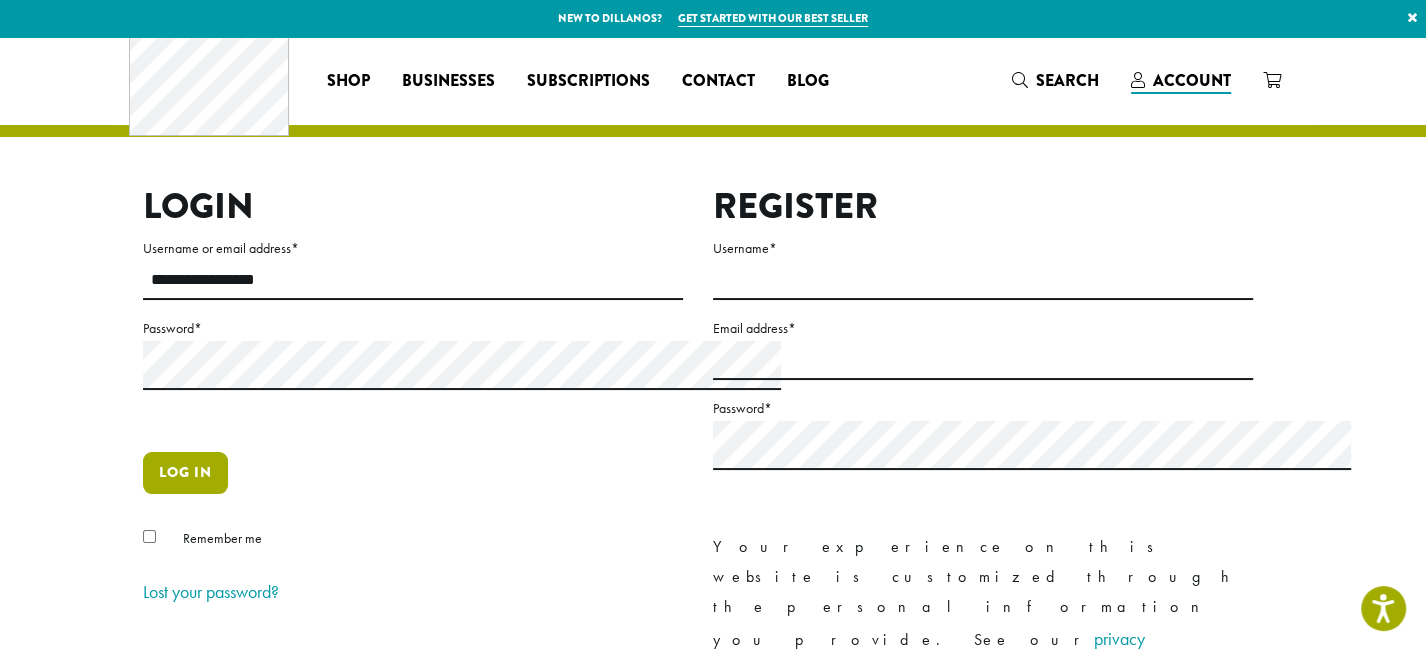 click on "Log in" at bounding box center (185, 473) 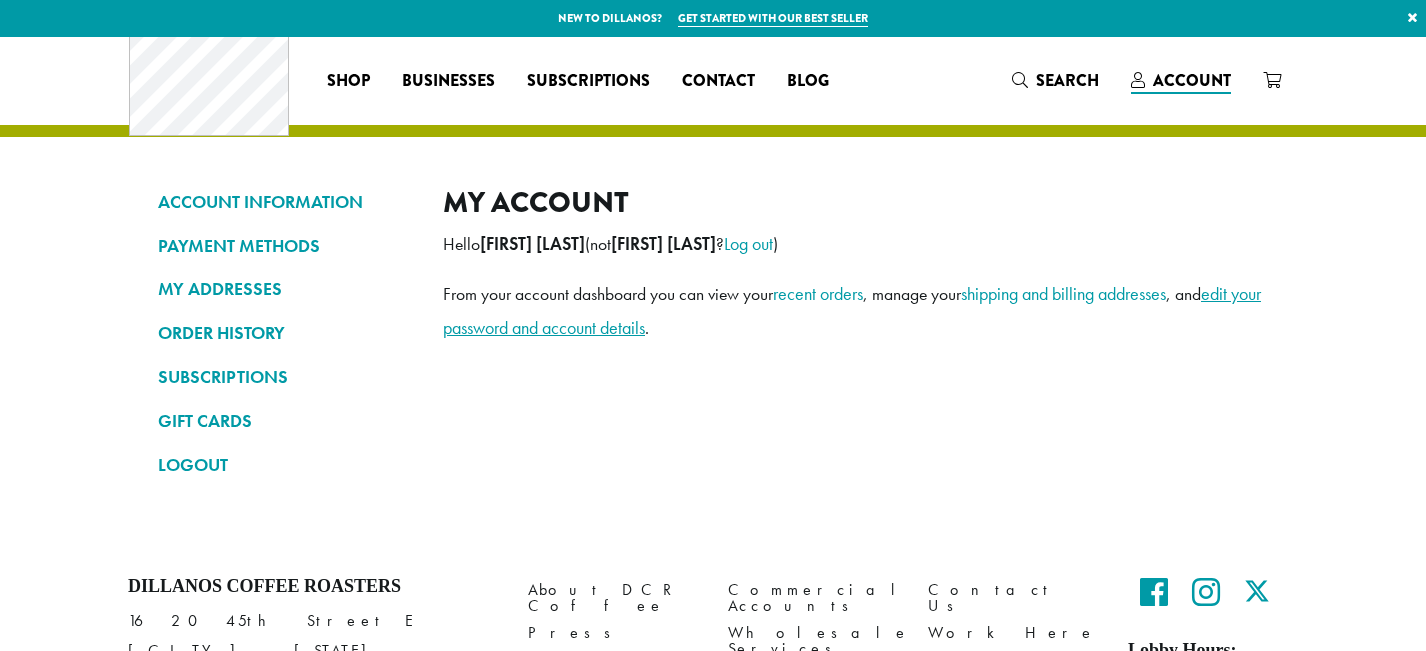 scroll, scrollTop: 0, scrollLeft: 0, axis: both 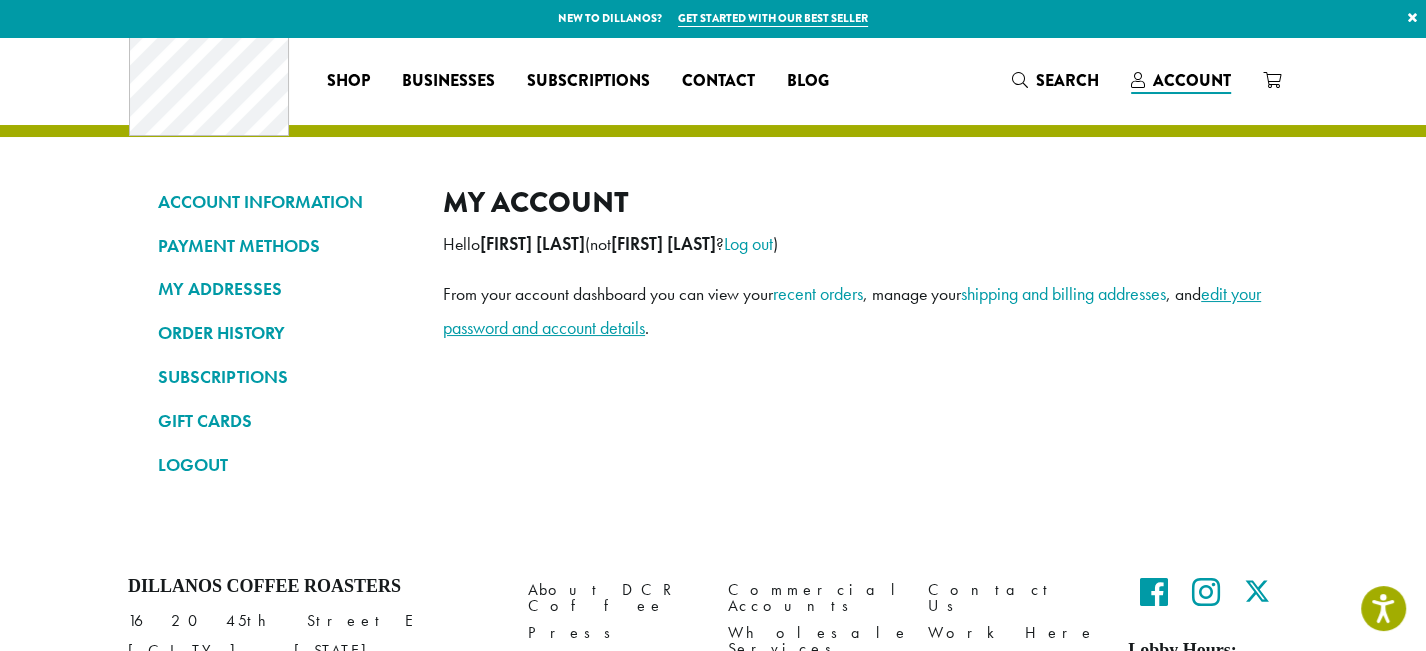 click on "edit your password and account details" at bounding box center [852, 310] 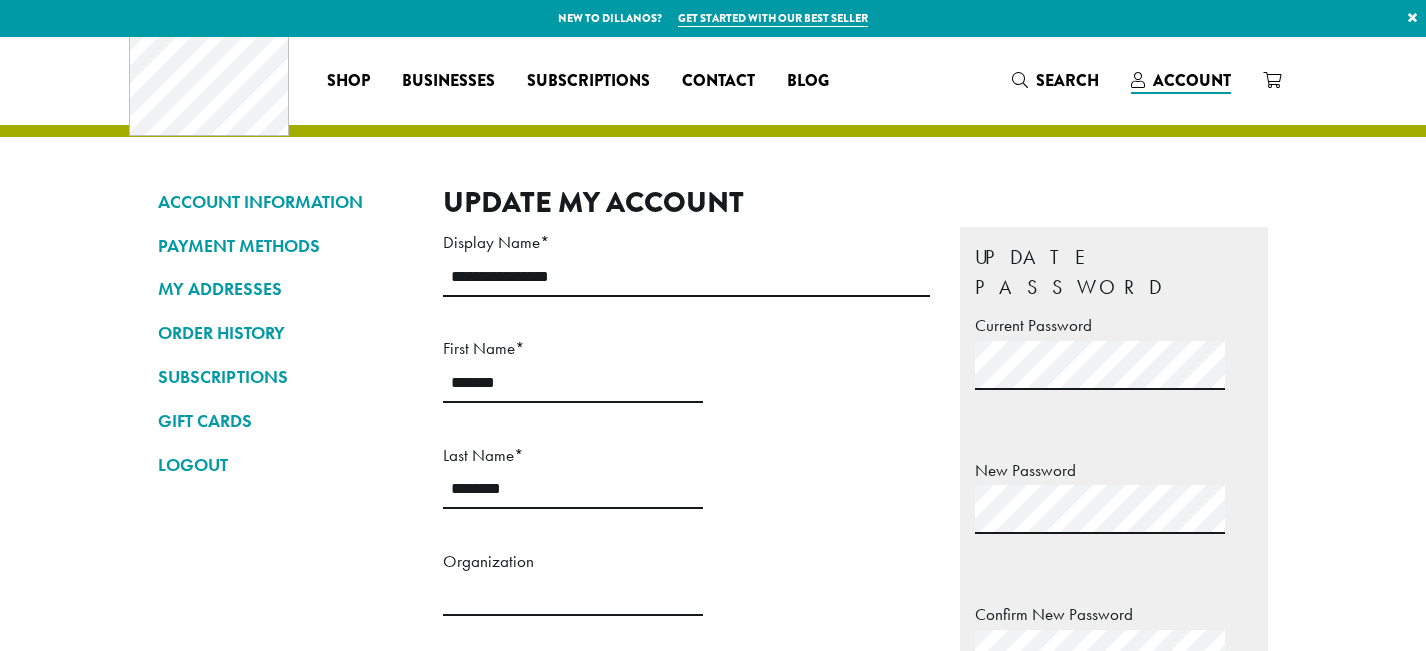 scroll, scrollTop: 0, scrollLeft: 0, axis: both 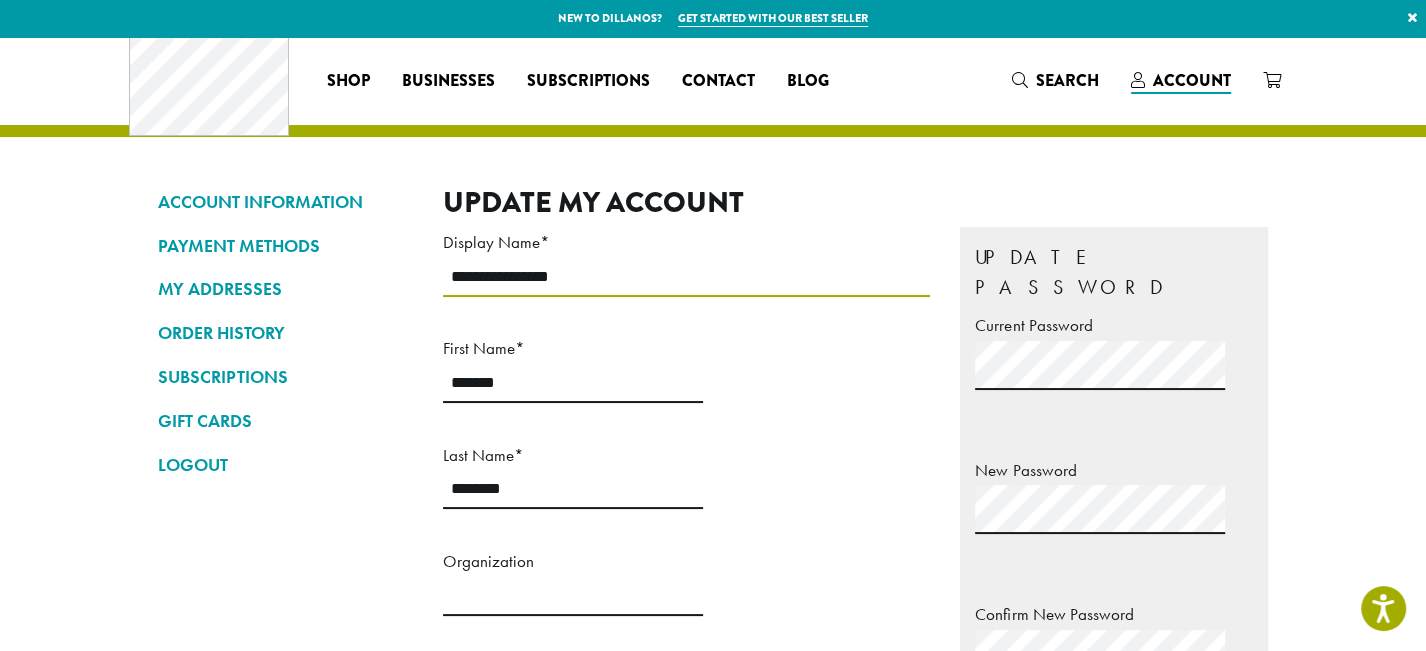 click on "**********" at bounding box center [686, 277] 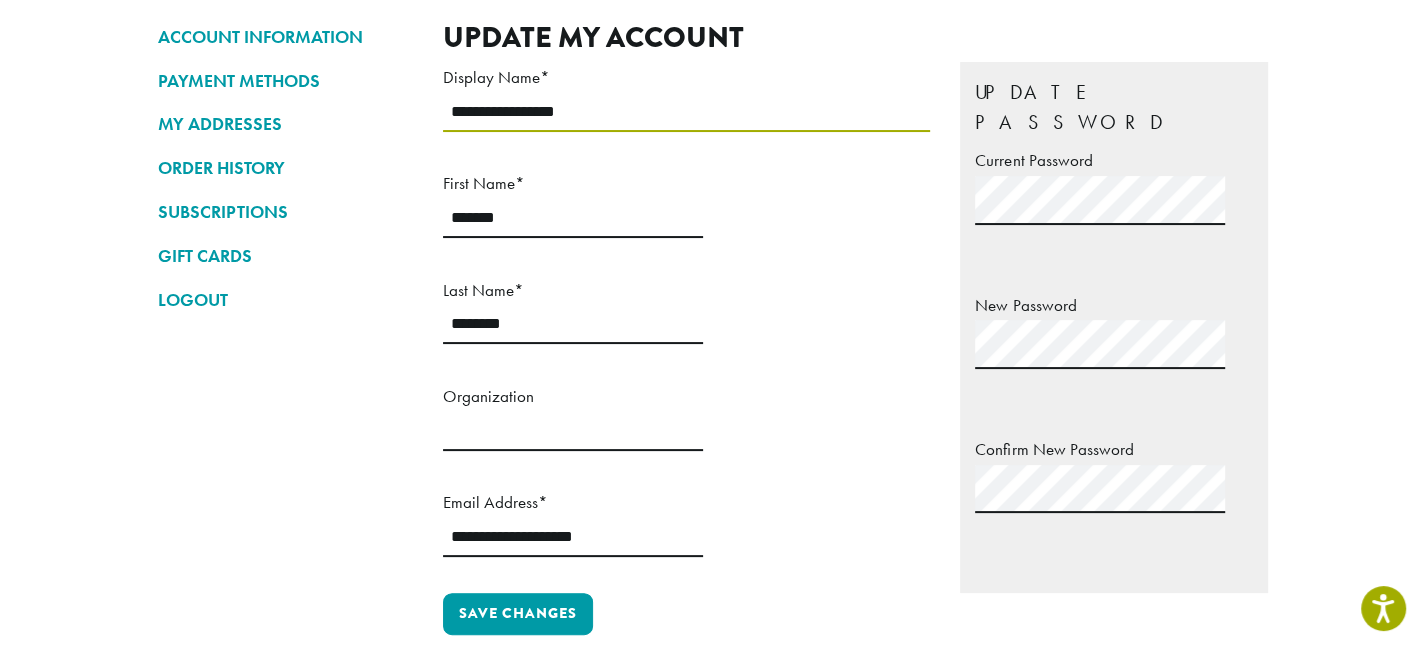 scroll, scrollTop: 78, scrollLeft: 0, axis: vertical 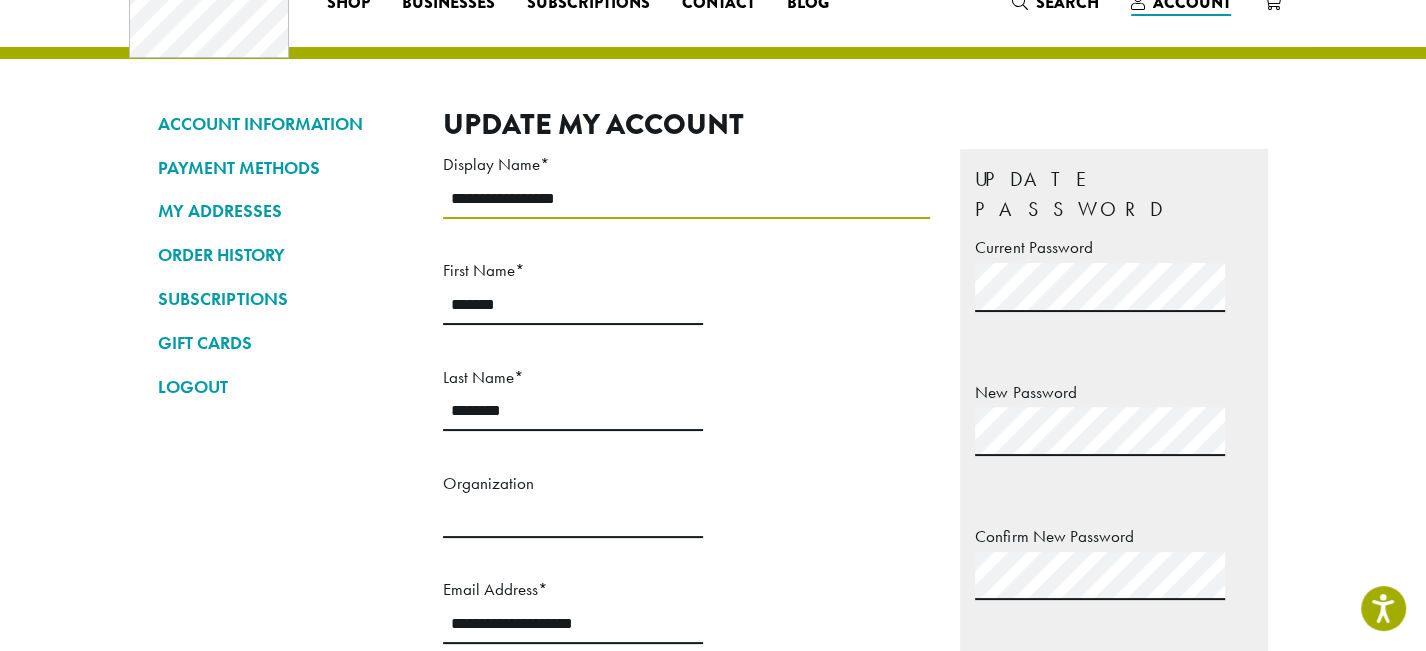 type on "**********" 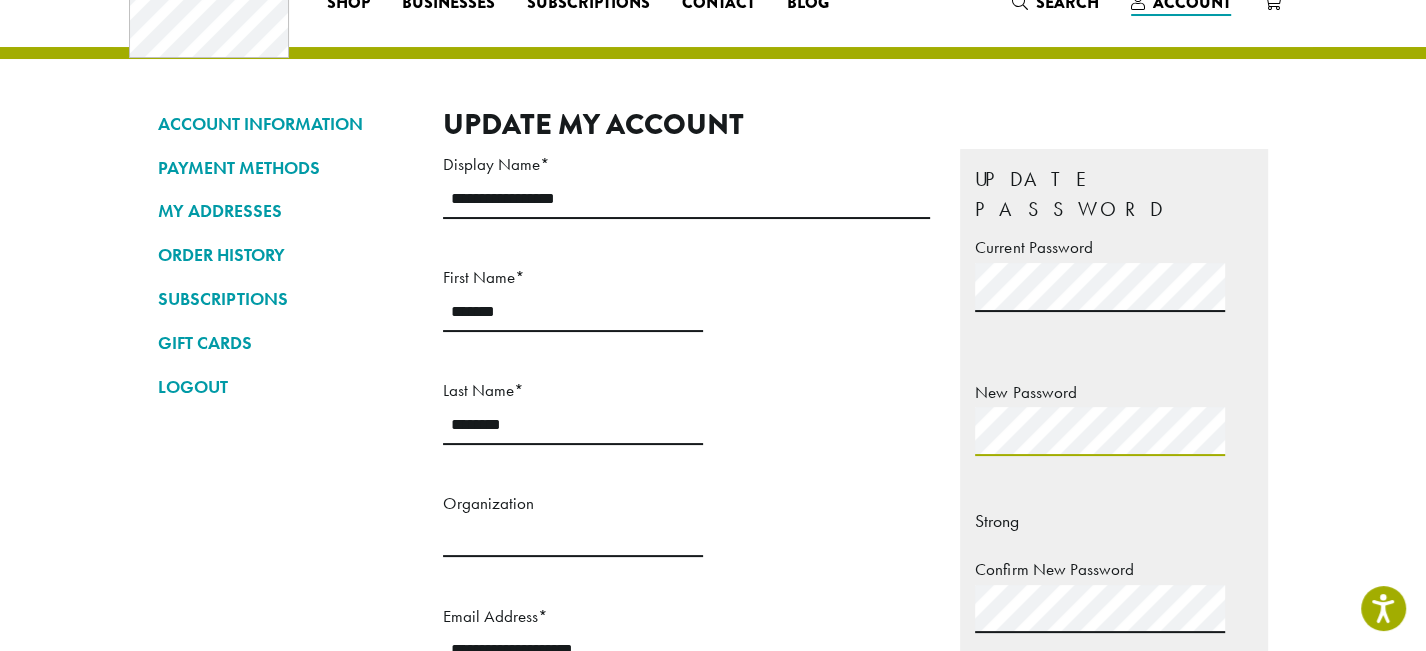 scroll, scrollTop: 0, scrollLeft: 30, axis: horizontal 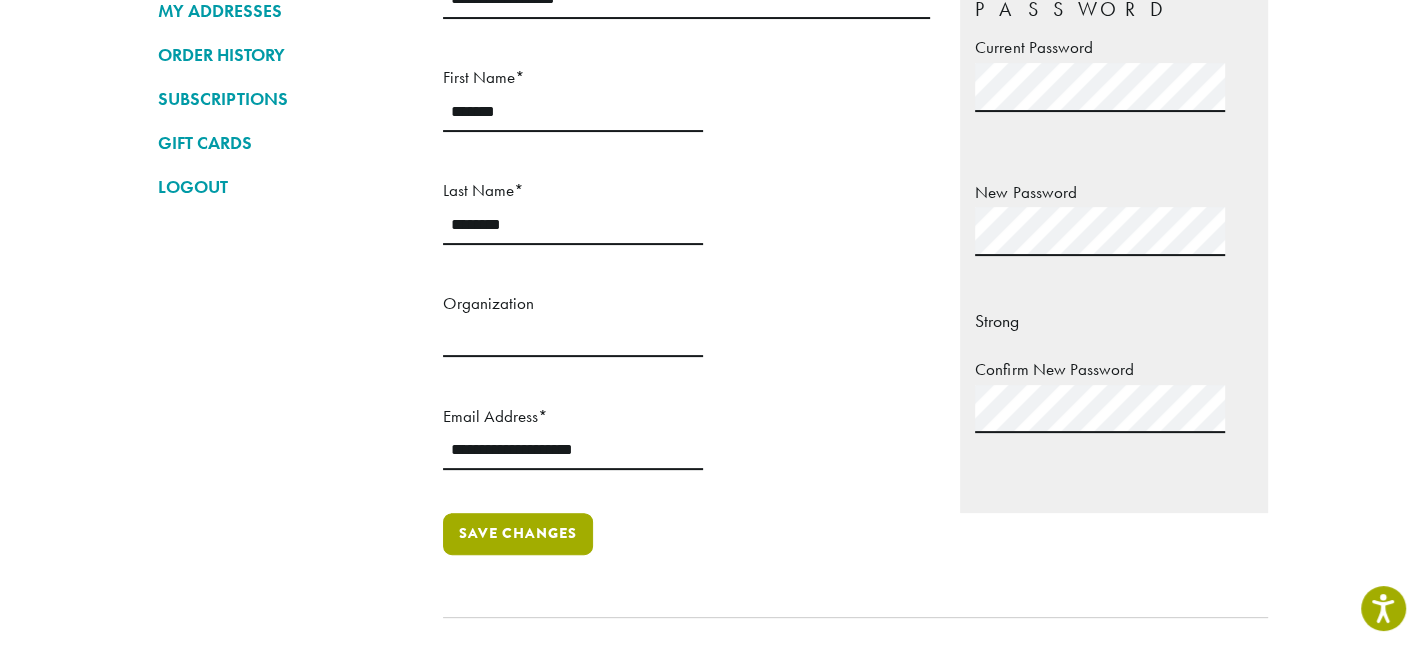 click on "Save changes" at bounding box center [518, 534] 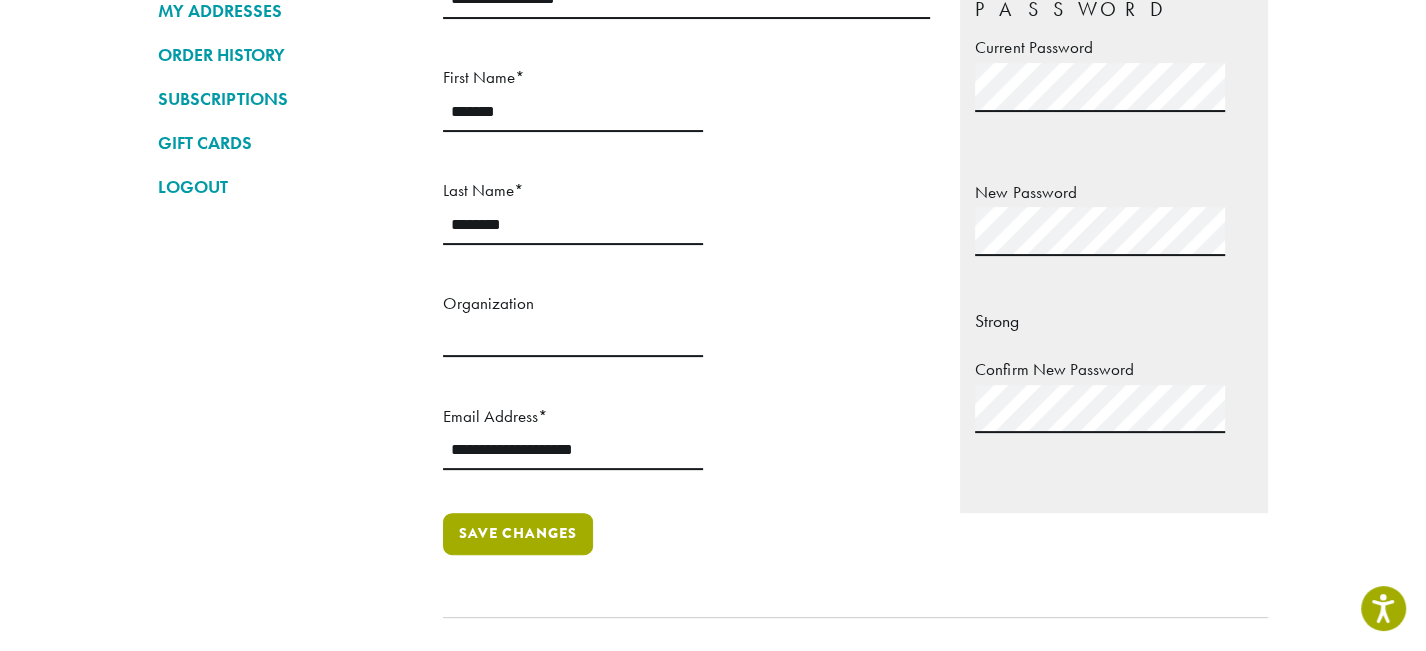 scroll, scrollTop: 0, scrollLeft: 0, axis: both 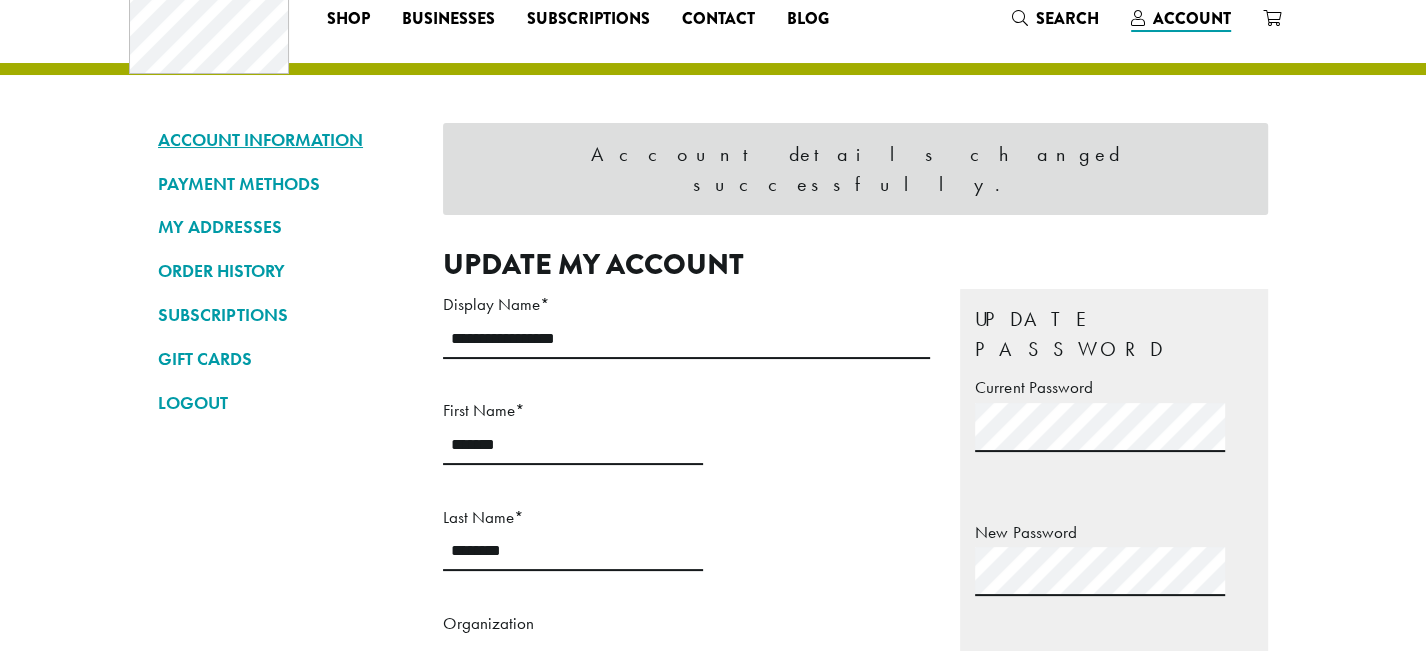 click on "ACCOUNT INFORMATION" at bounding box center (285, 140) 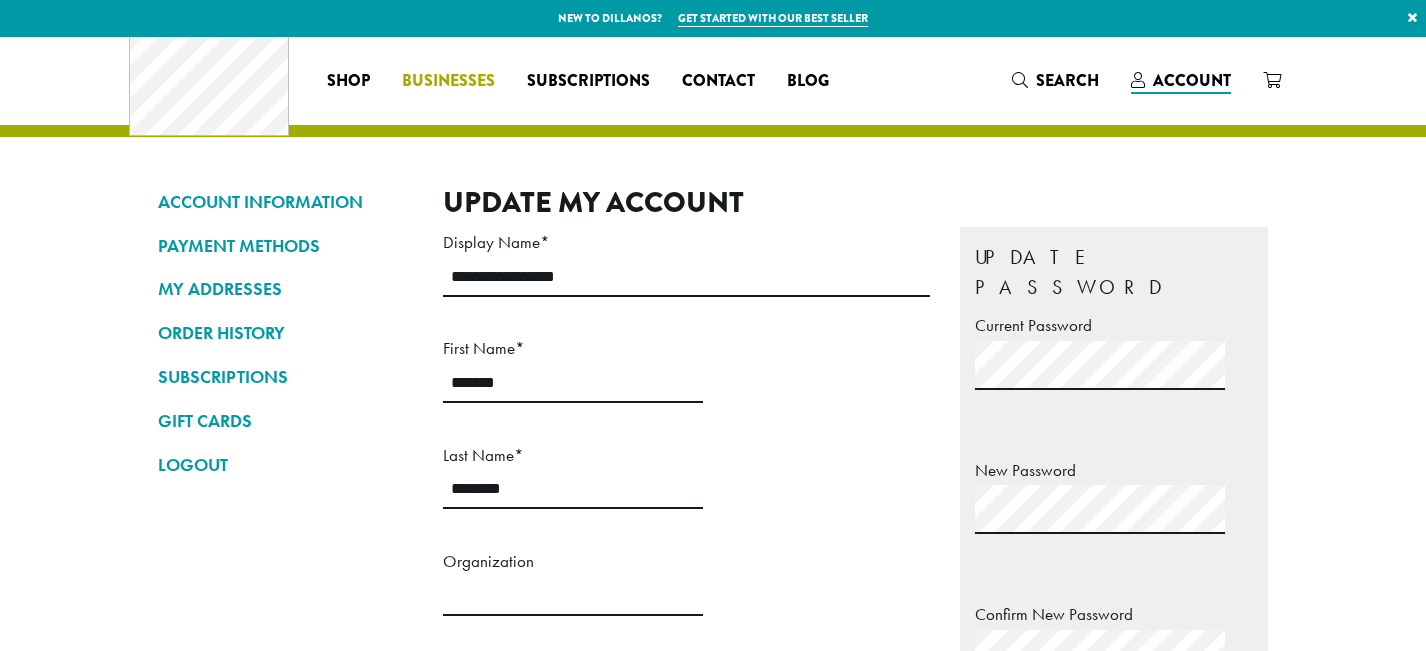 scroll, scrollTop: 0, scrollLeft: 0, axis: both 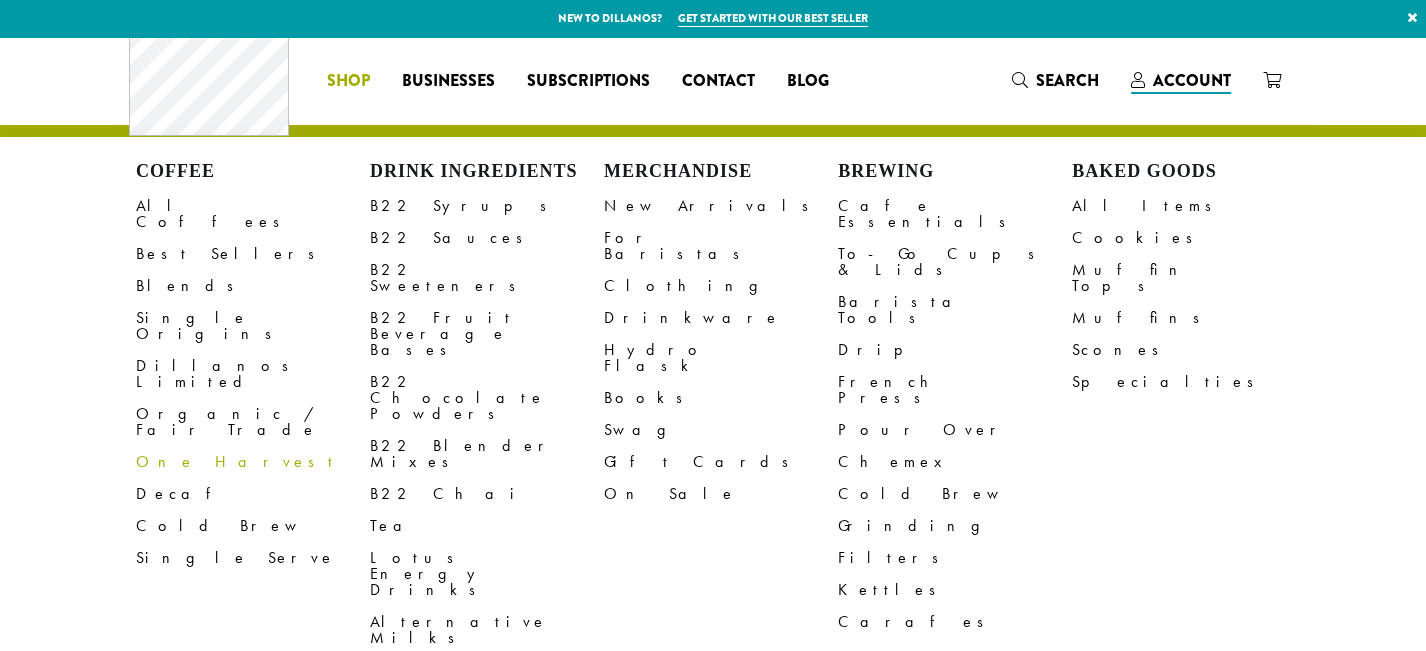 click on "Shop" at bounding box center (348, 81) 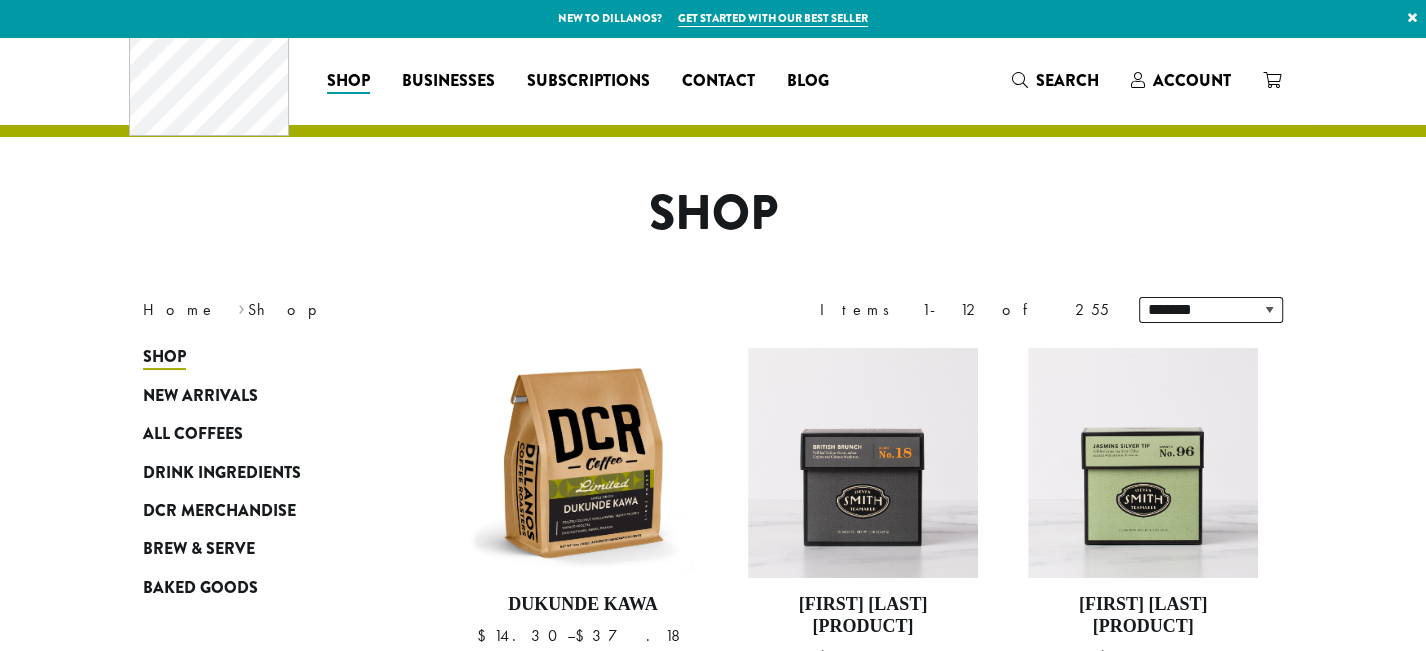 scroll, scrollTop: 155, scrollLeft: 0, axis: vertical 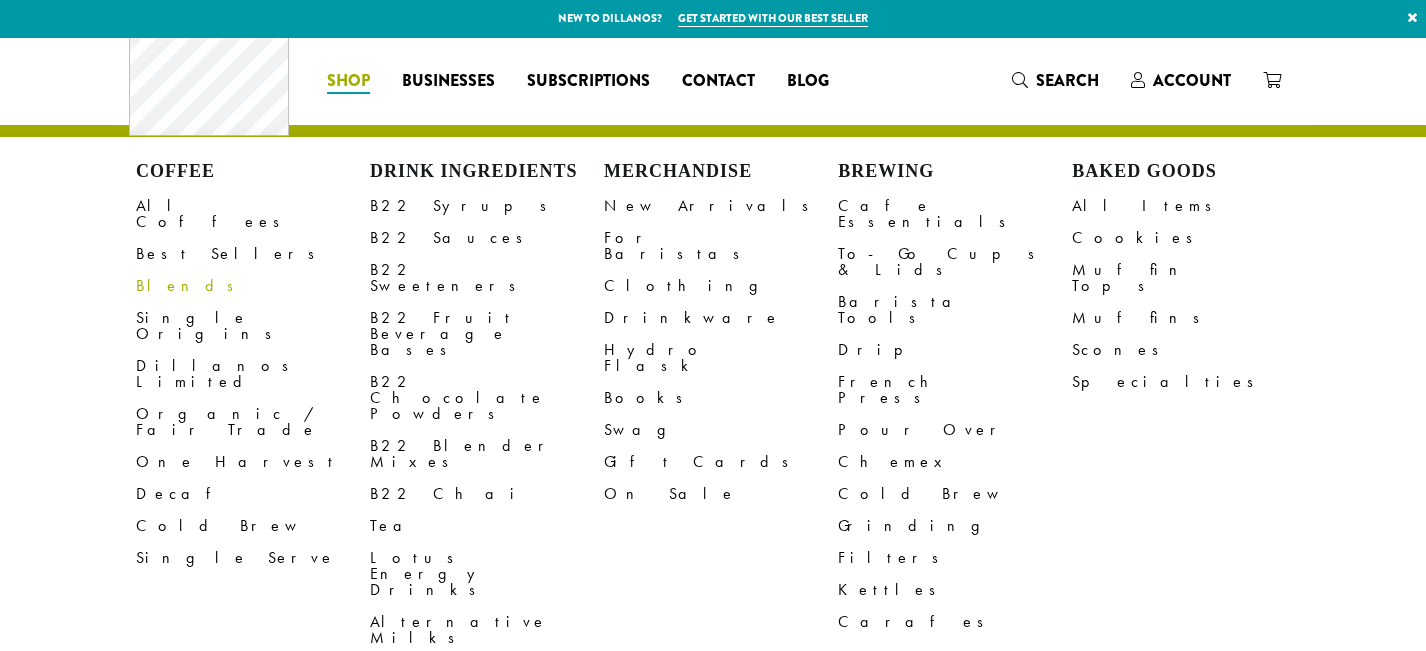 click on "Shop" at bounding box center [348, 81] 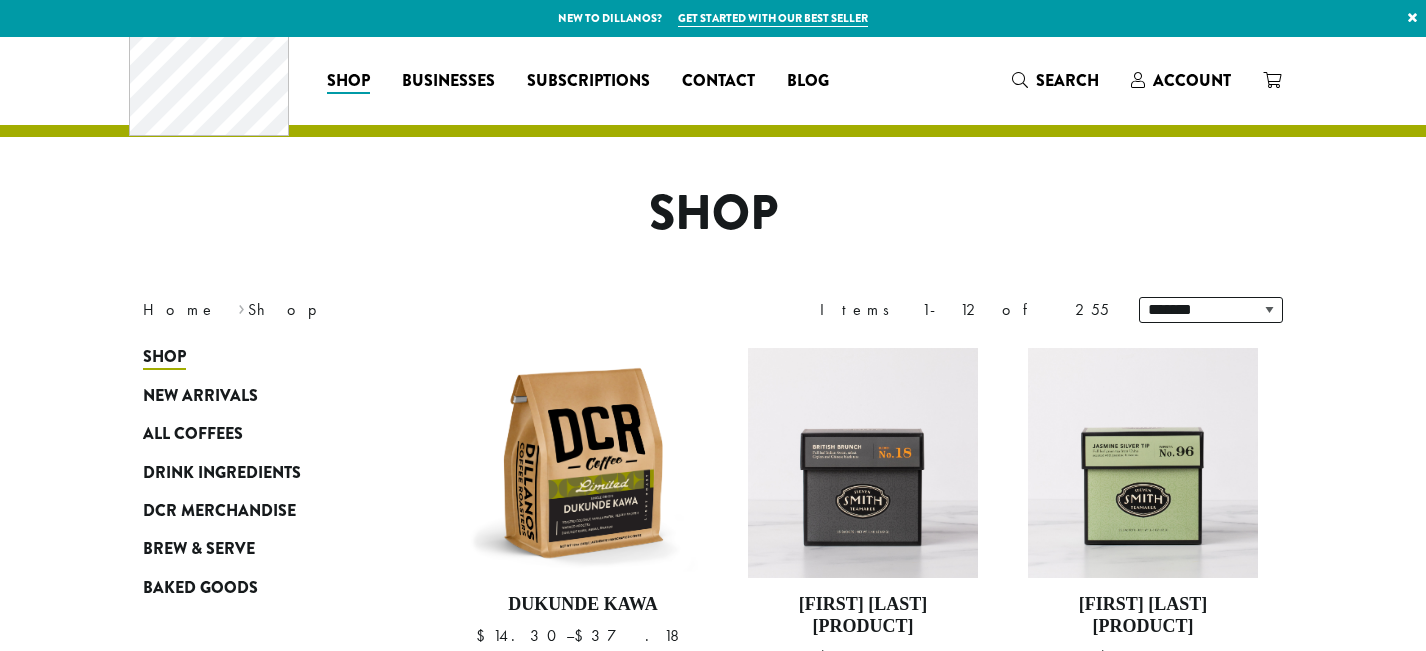 scroll, scrollTop: 0, scrollLeft: 0, axis: both 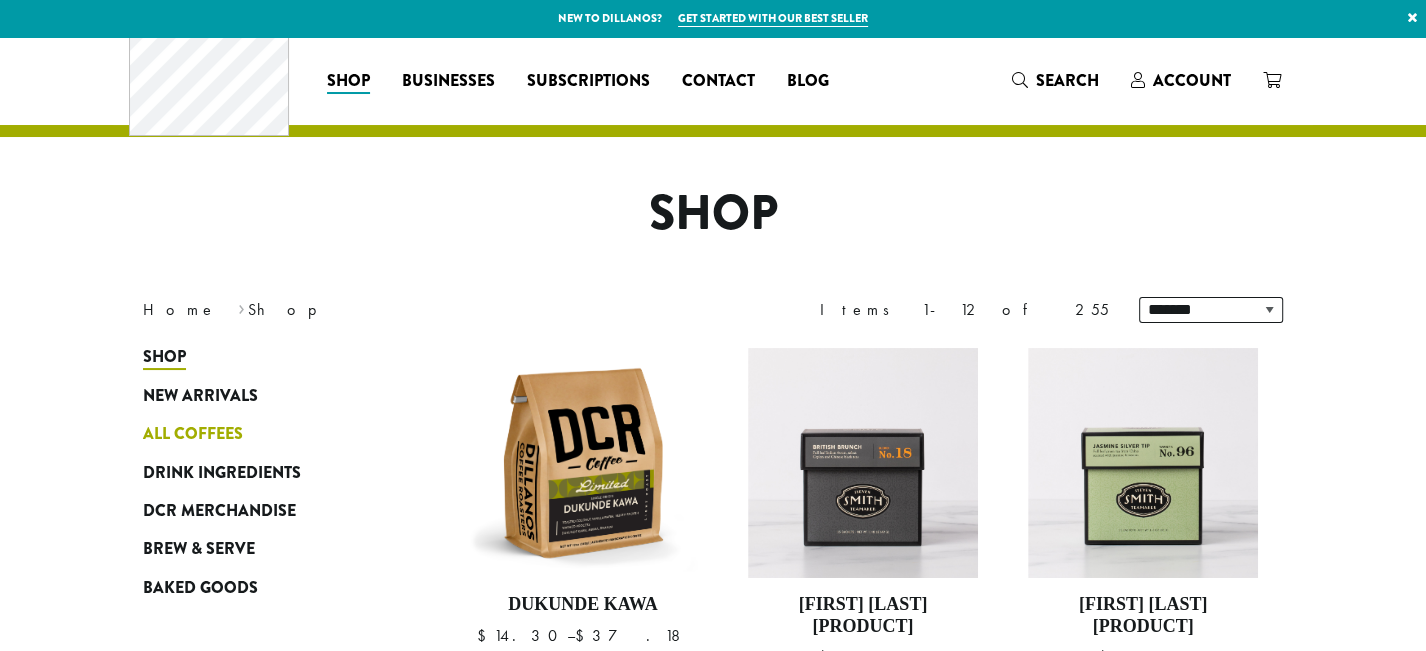 click on "All Coffees" at bounding box center (193, 434) 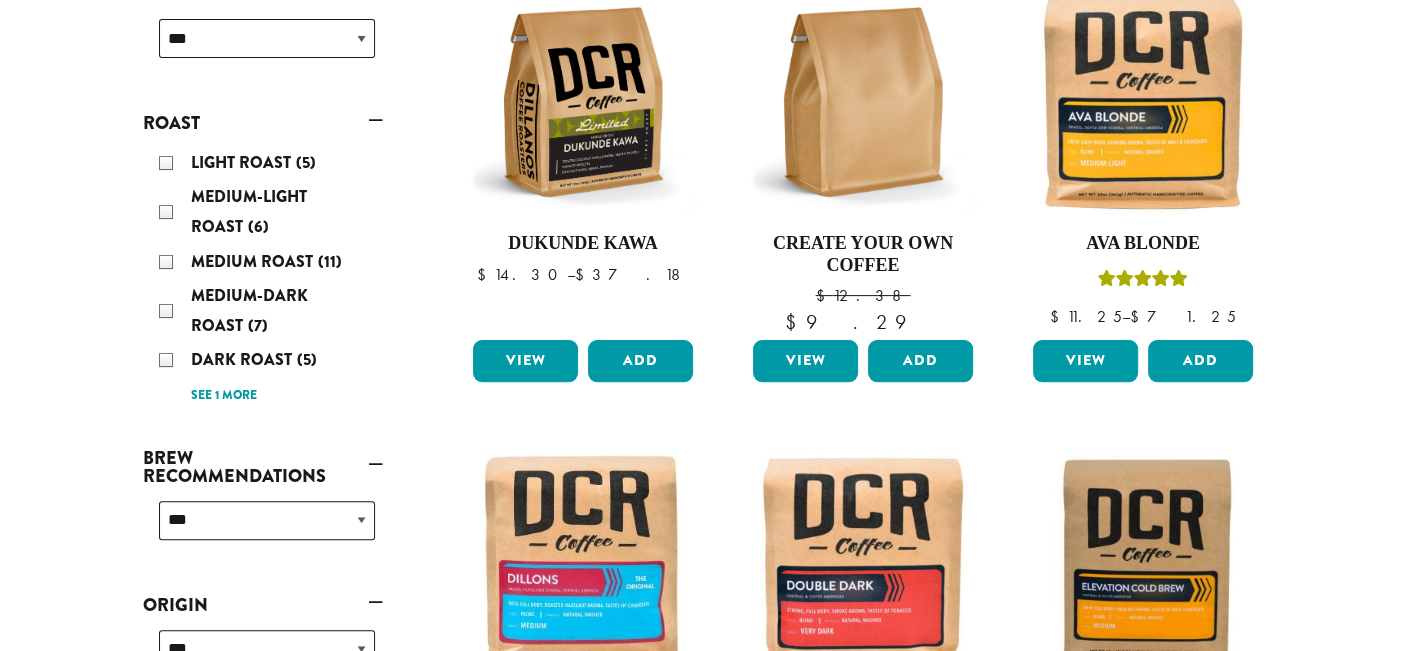 scroll, scrollTop: 363, scrollLeft: 0, axis: vertical 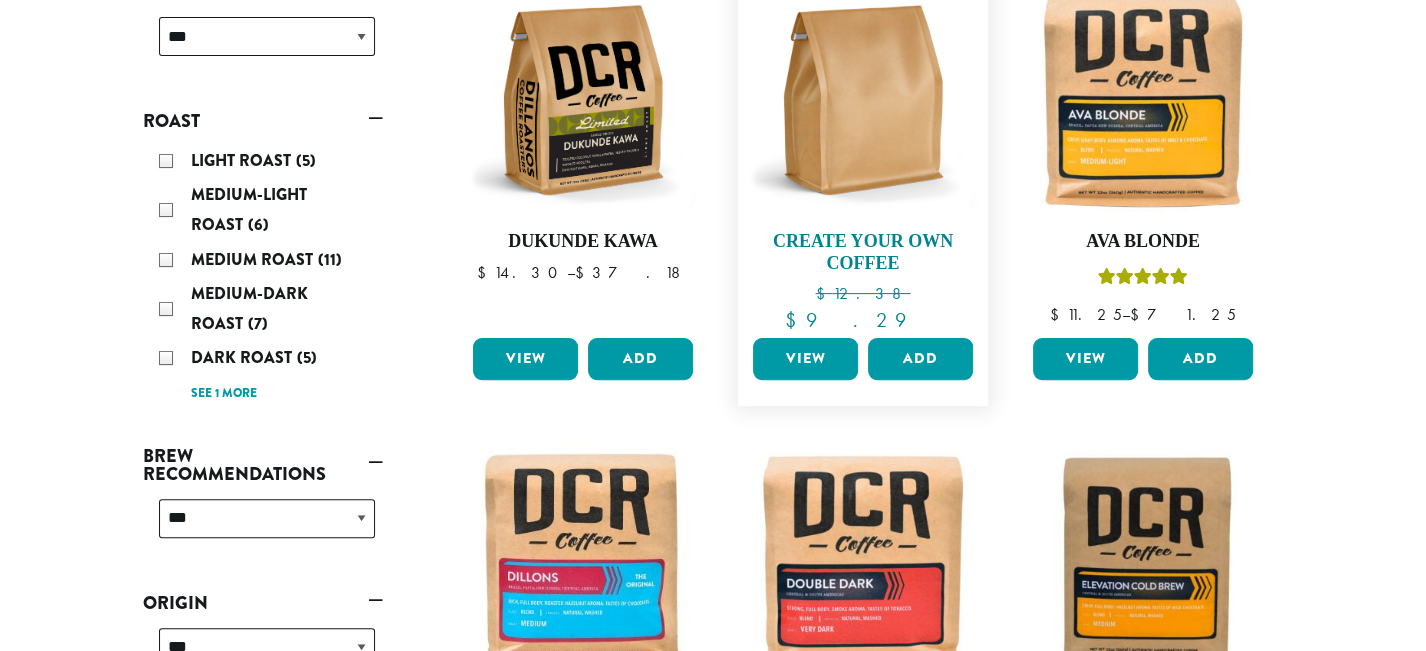click at bounding box center (863, 100) 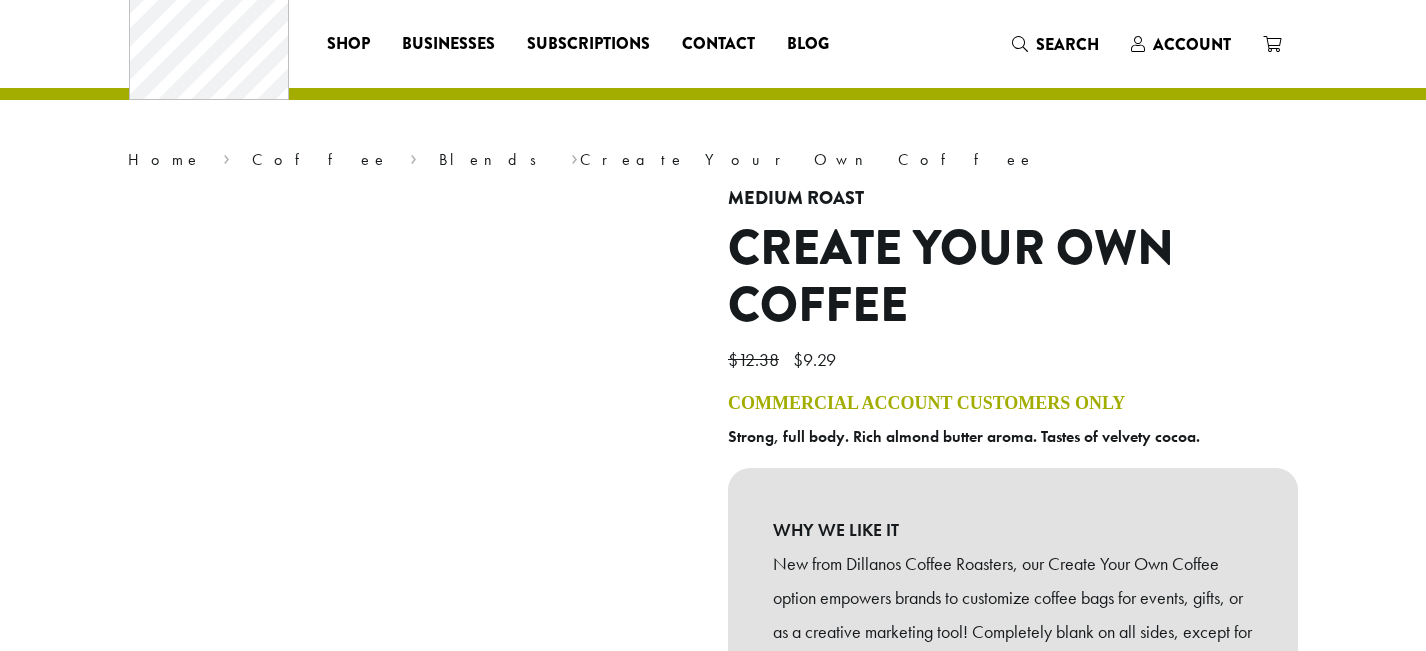 scroll, scrollTop: 0, scrollLeft: 0, axis: both 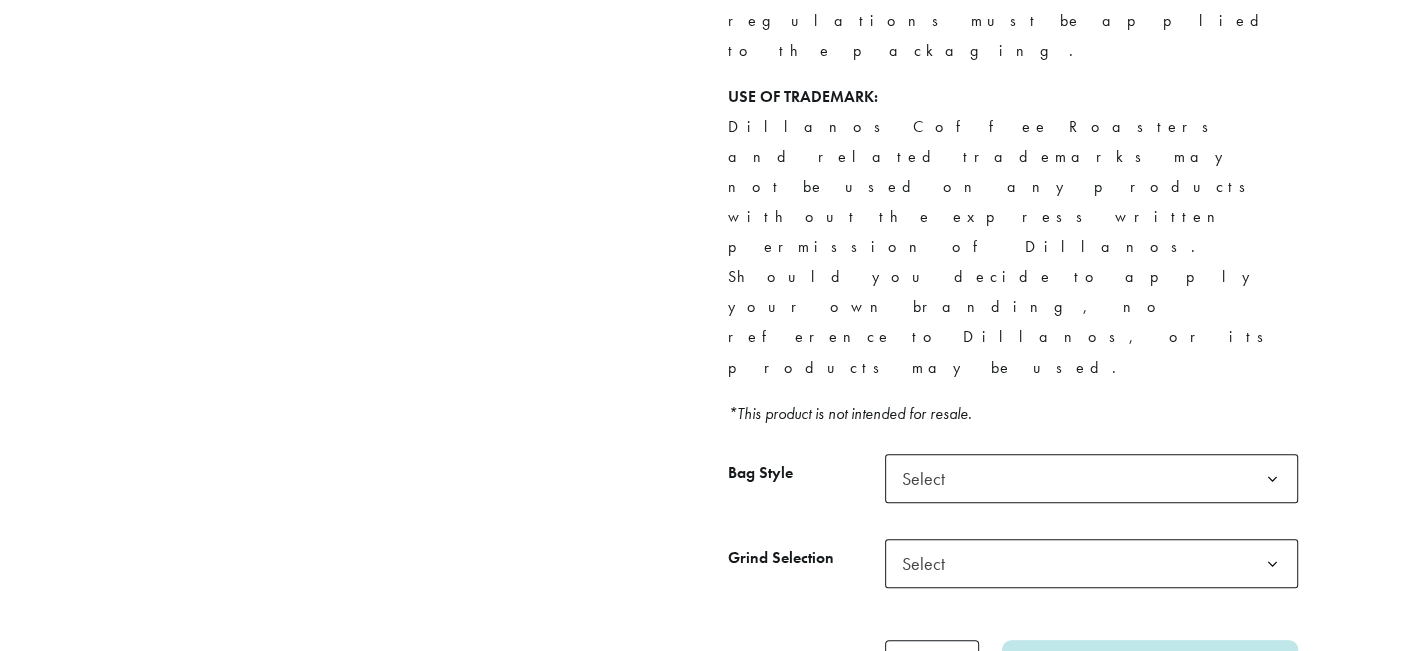 click on "Select" 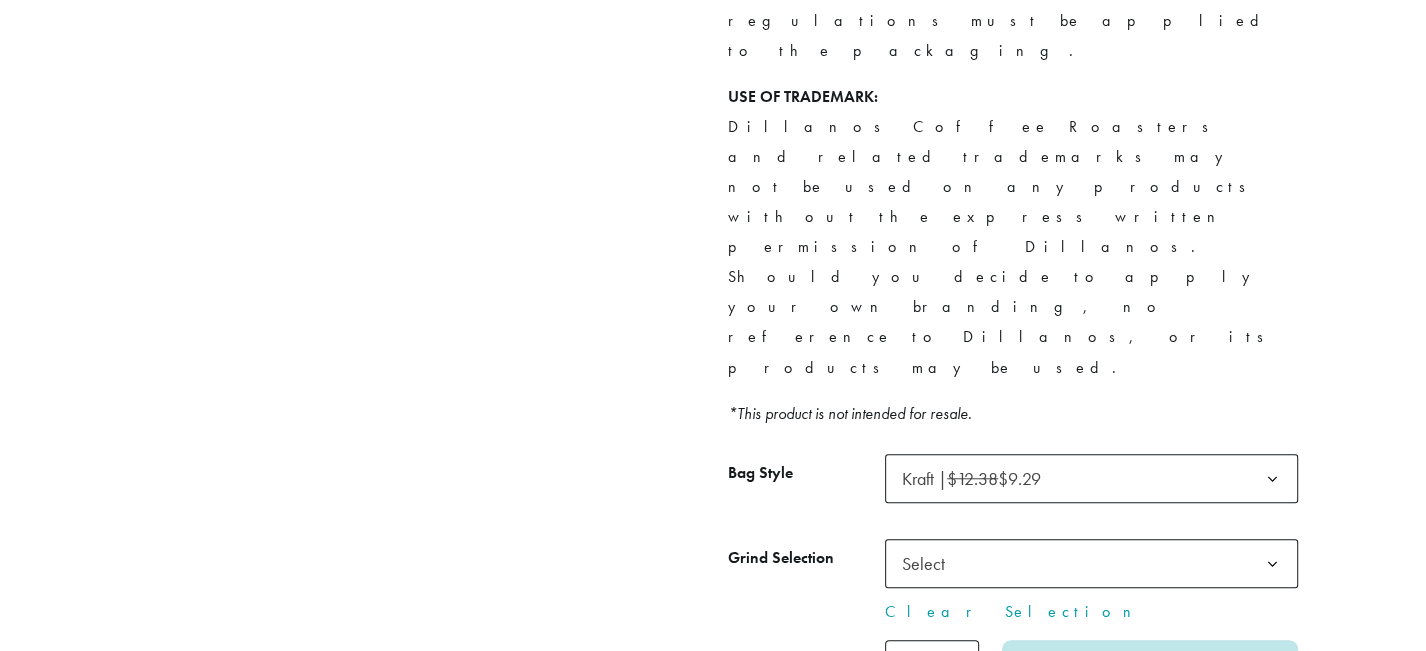 click on "Select" 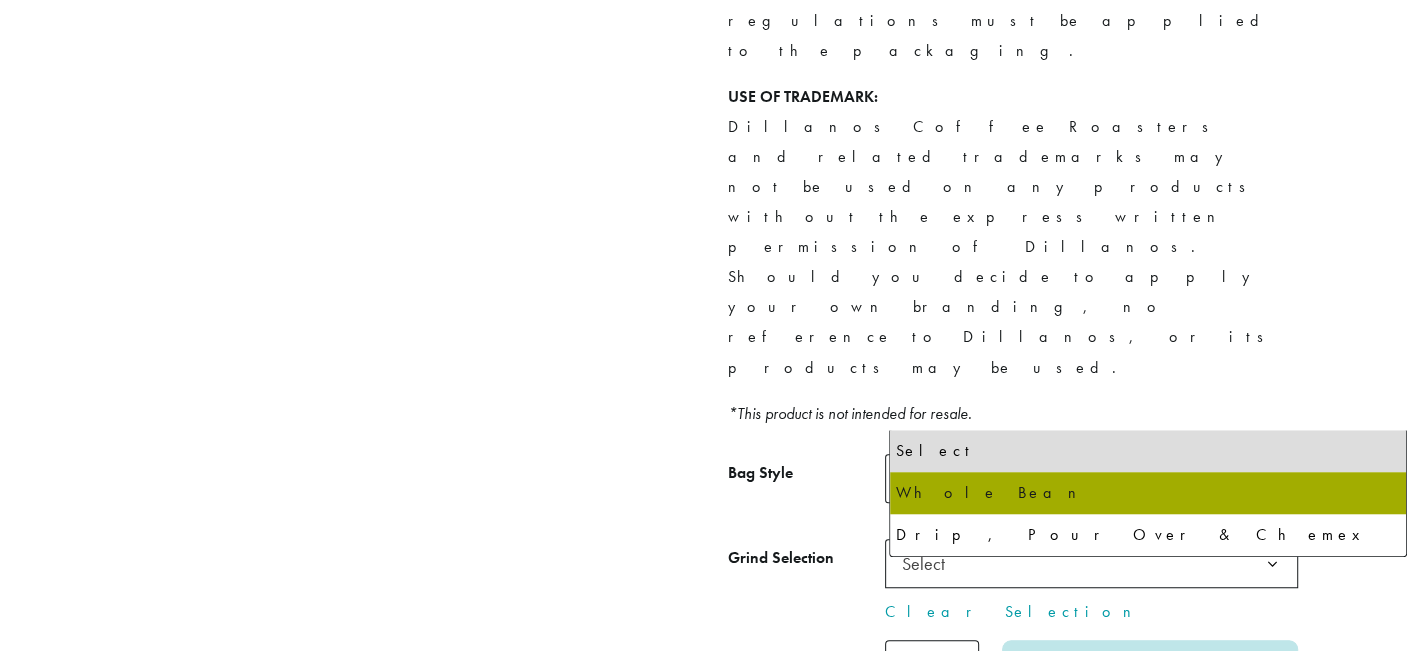 select on "*****" 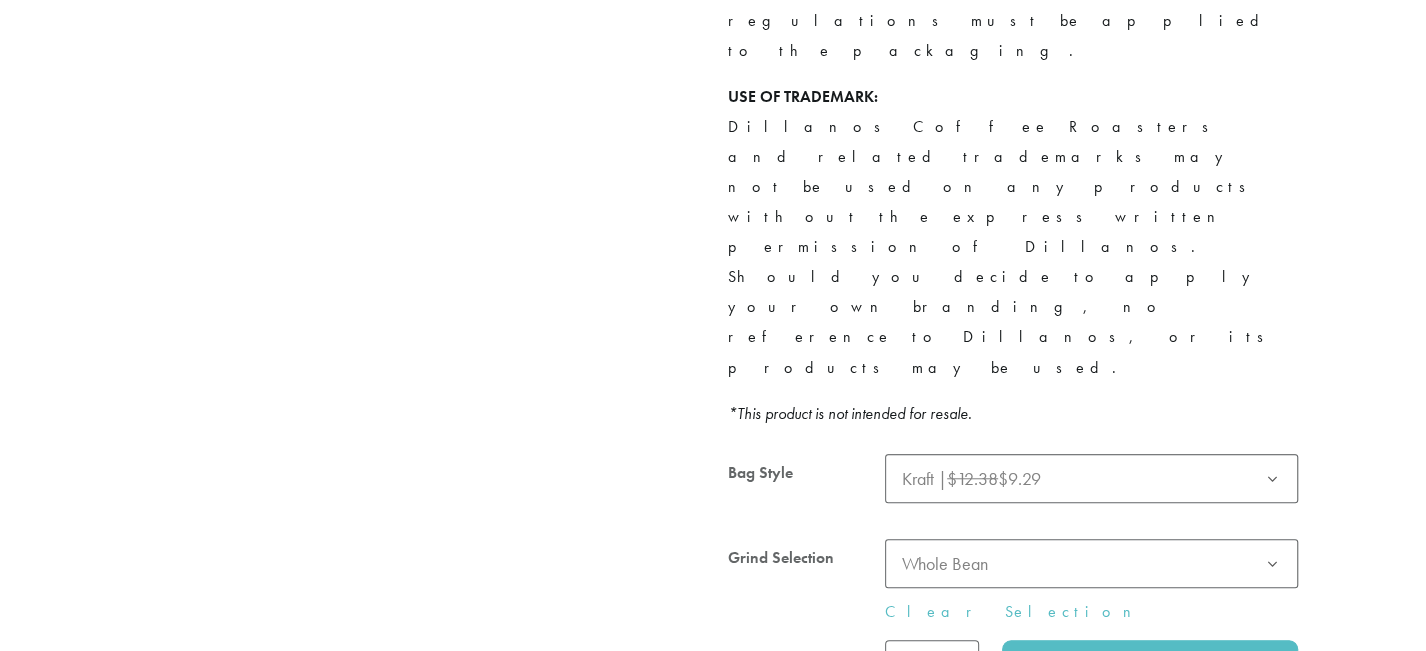 click 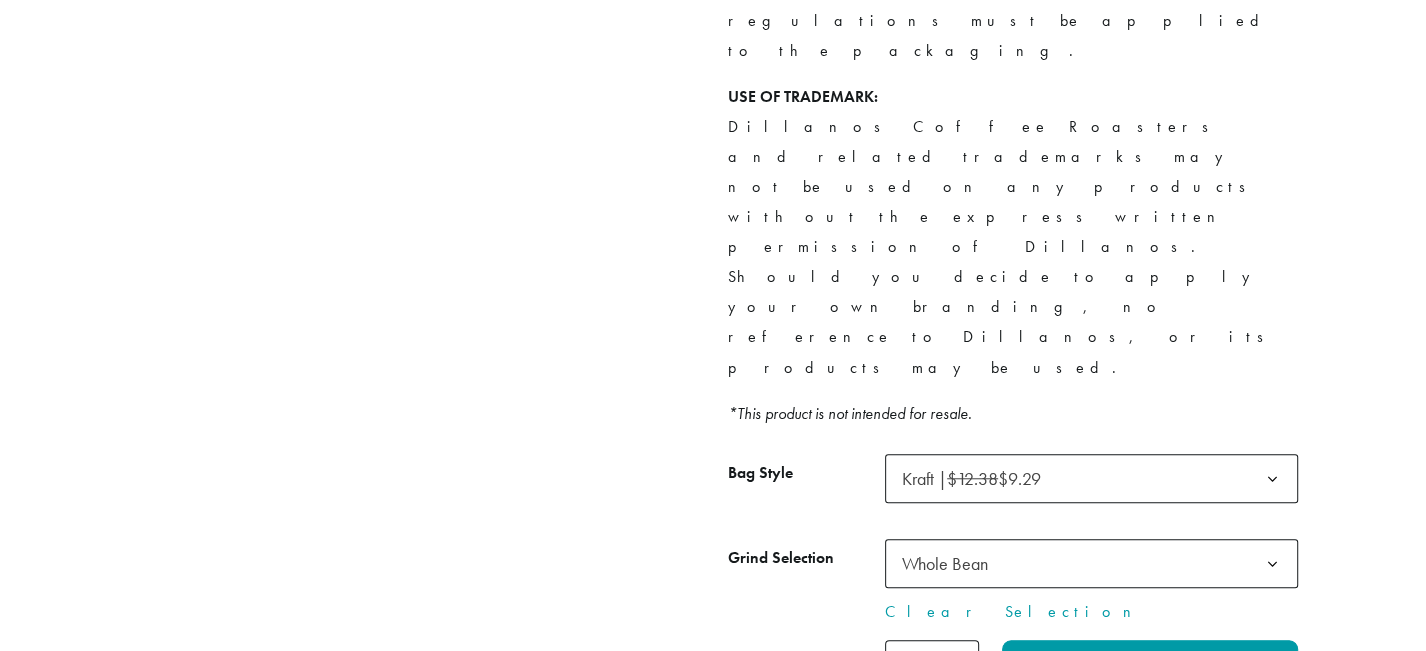 click on "Whole Bean" 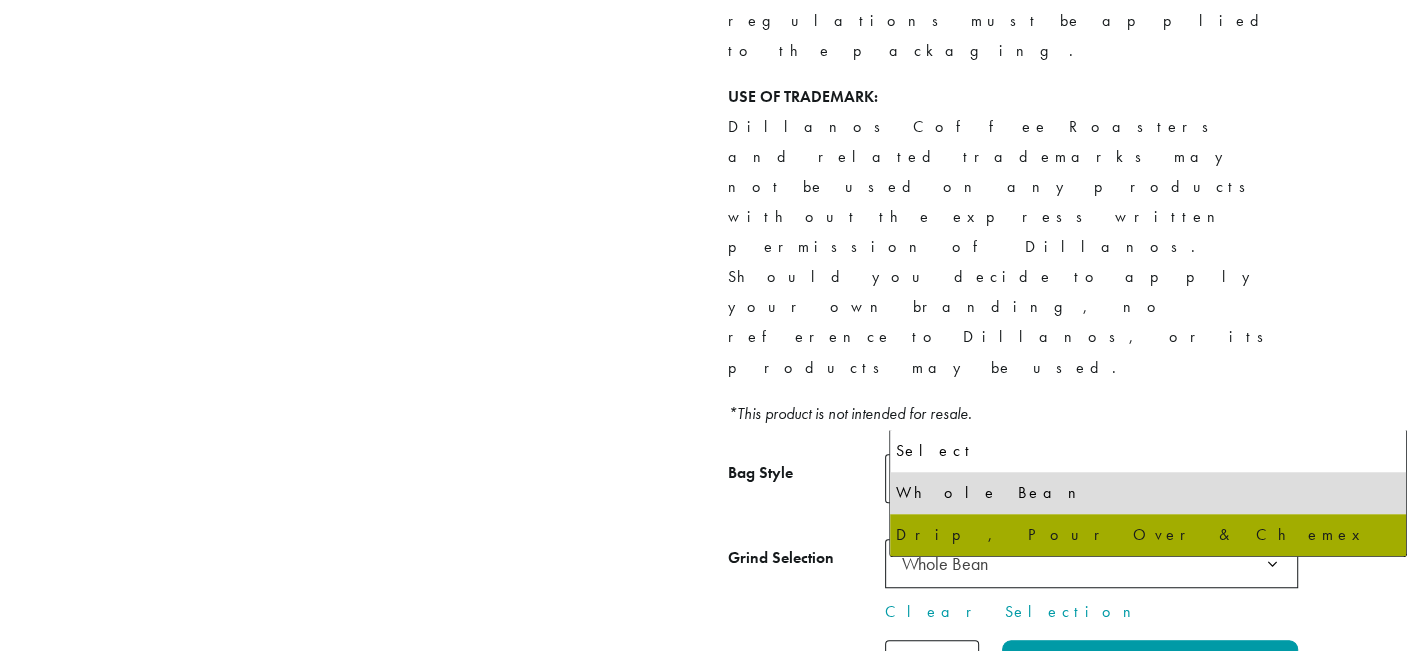 select on "*****" 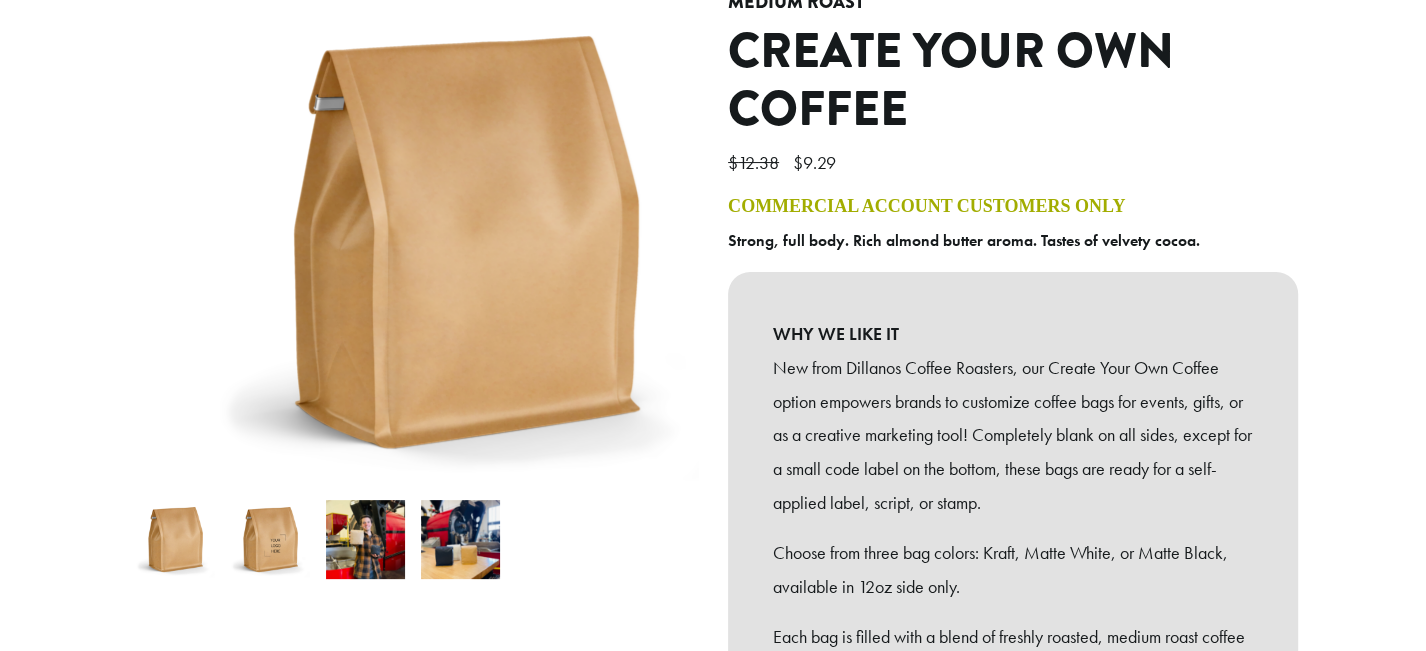 scroll, scrollTop: 0, scrollLeft: 0, axis: both 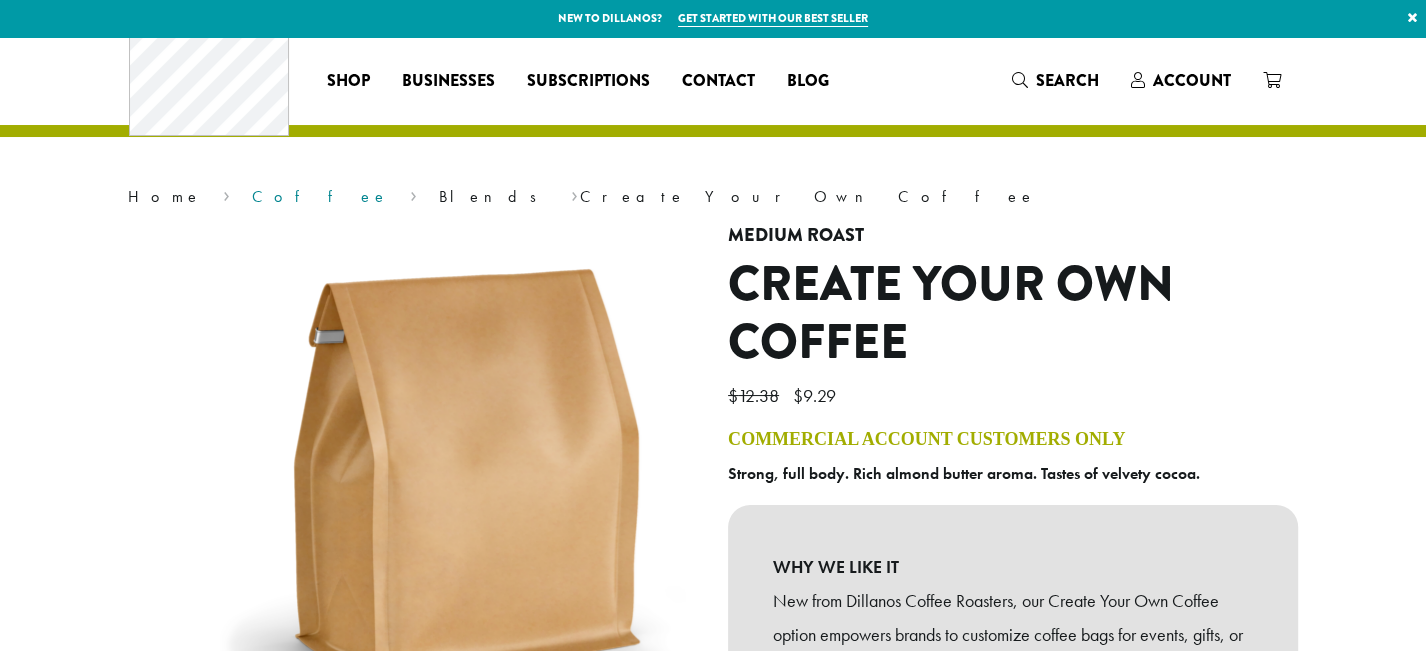 click on "Coffee" at bounding box center [320, 196] 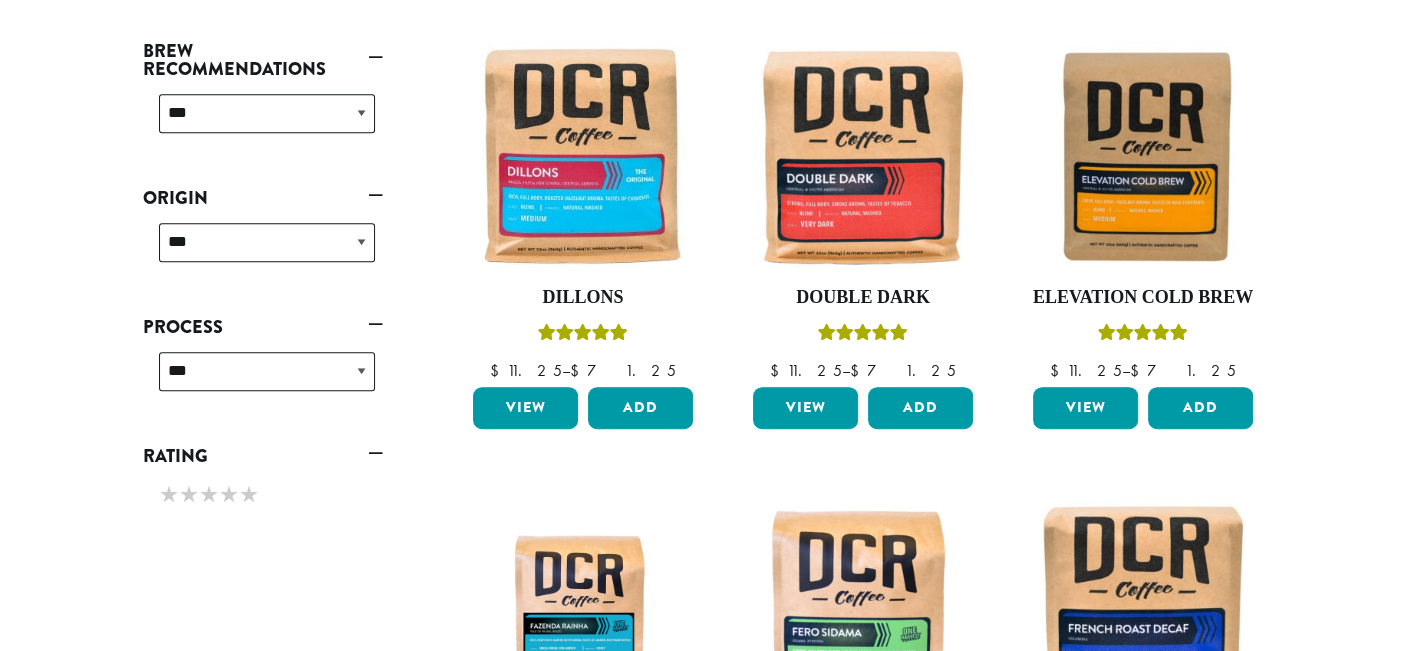 scroll, scrollTop: 775, scrollLeft: 0, axis: vertical 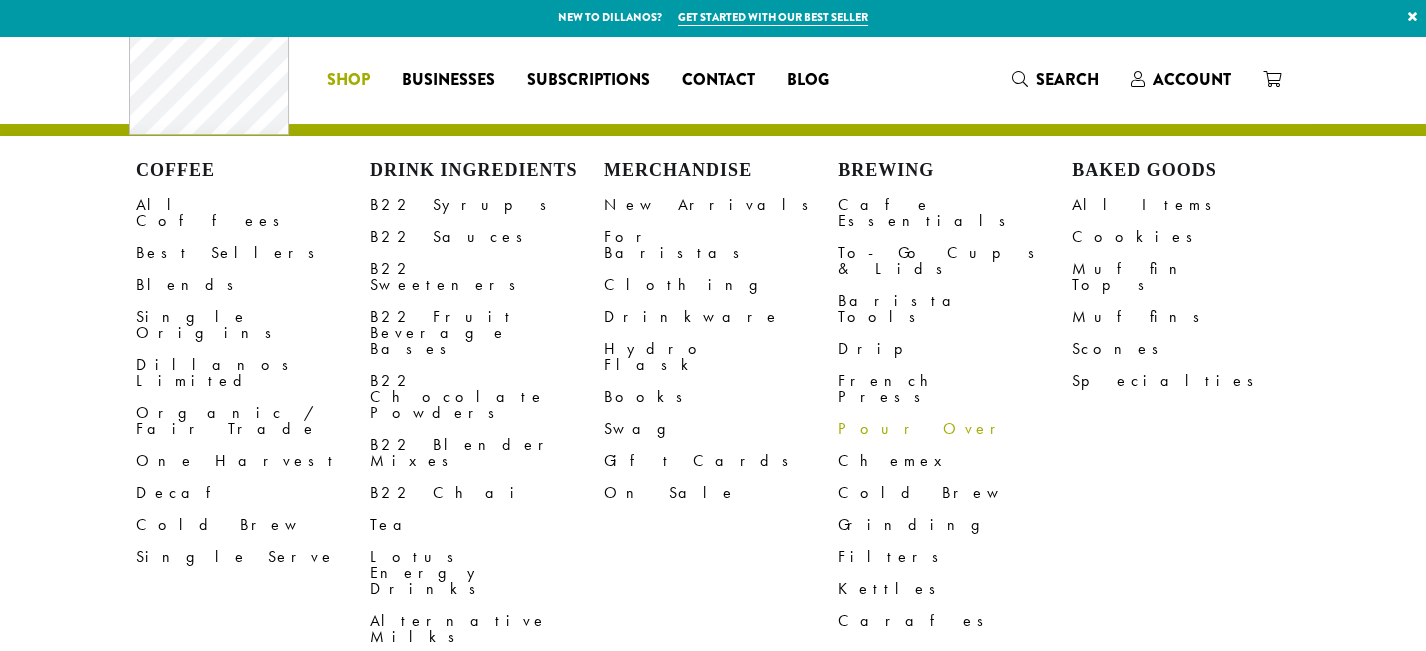 click on "Pour Over" at bounding box center [955, 429] 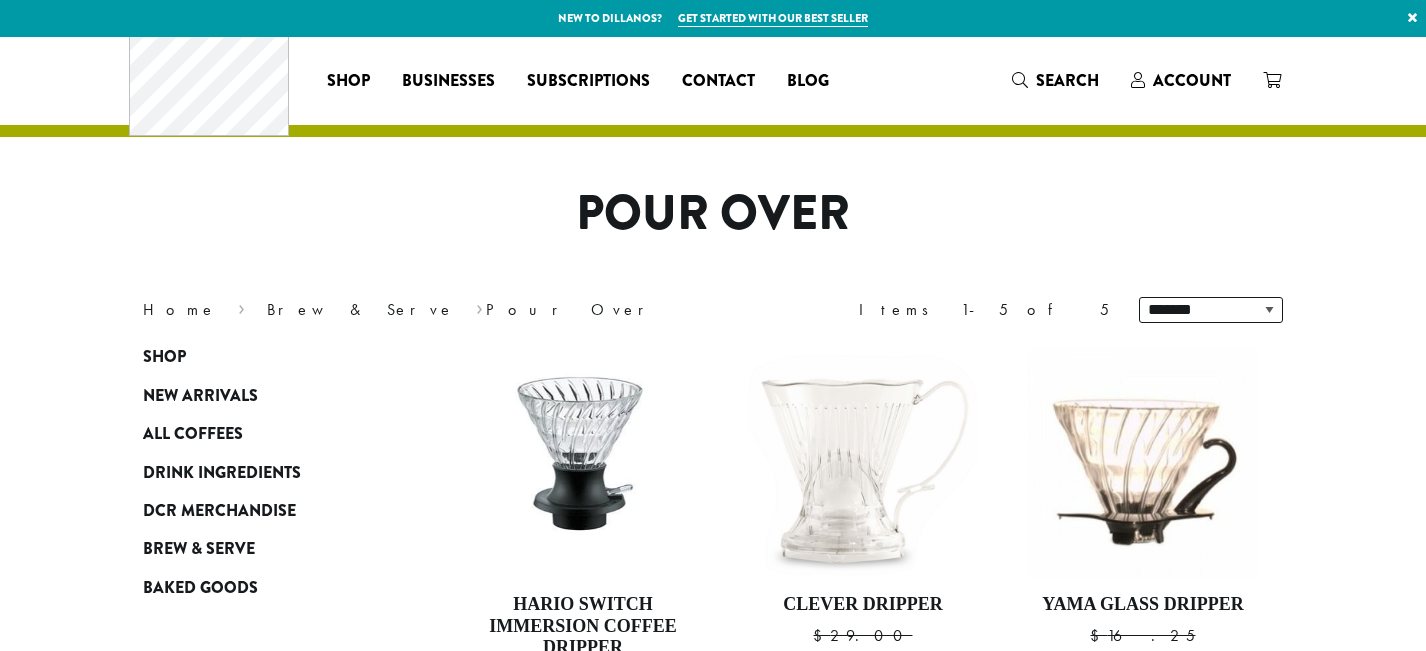 scroll, scrollTop: 0, scrollLeft: 0, axis: both 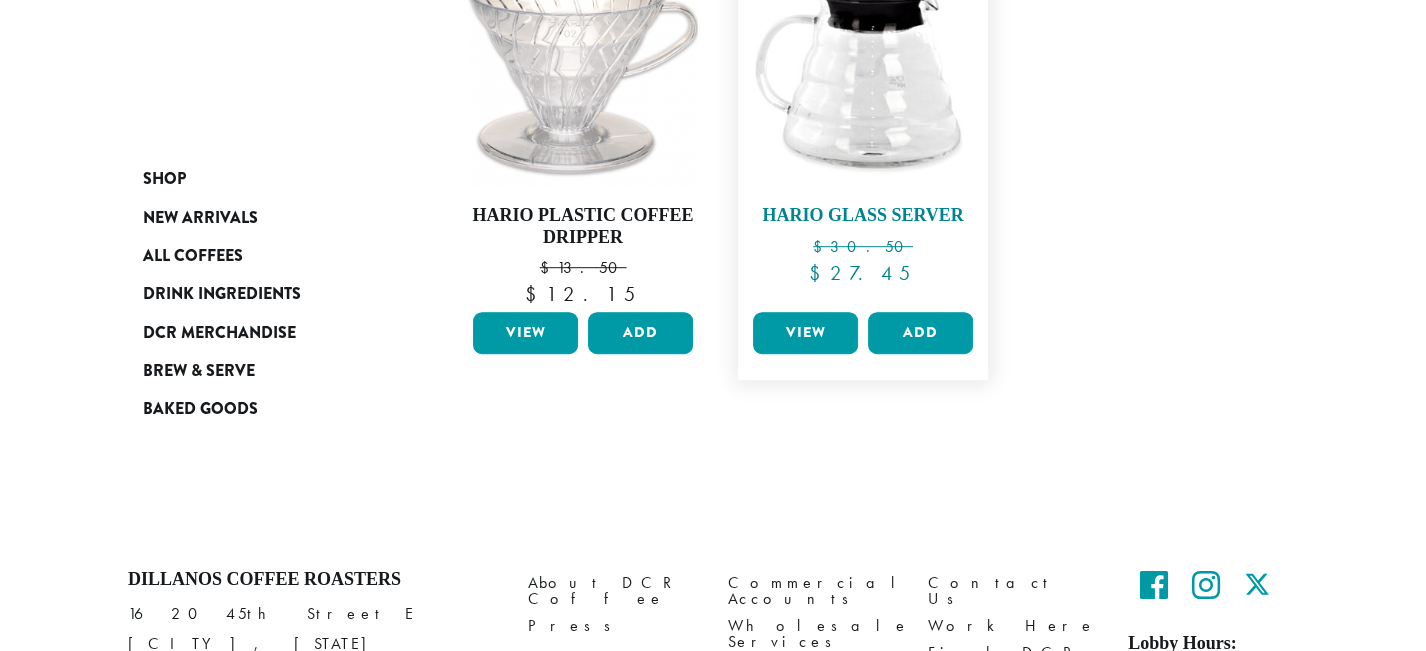 click at bounding box center [863, 74] 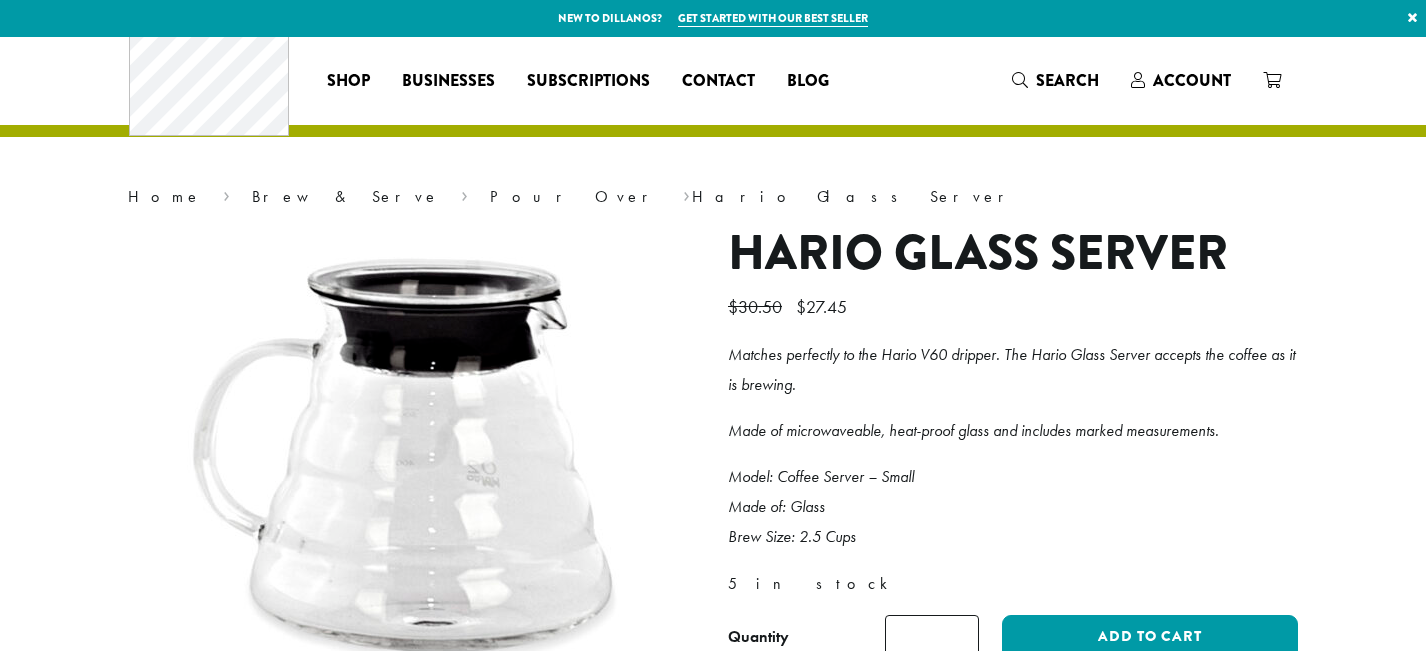 scroll, scrollTop: 0, scrollLeft: 0, axis: both 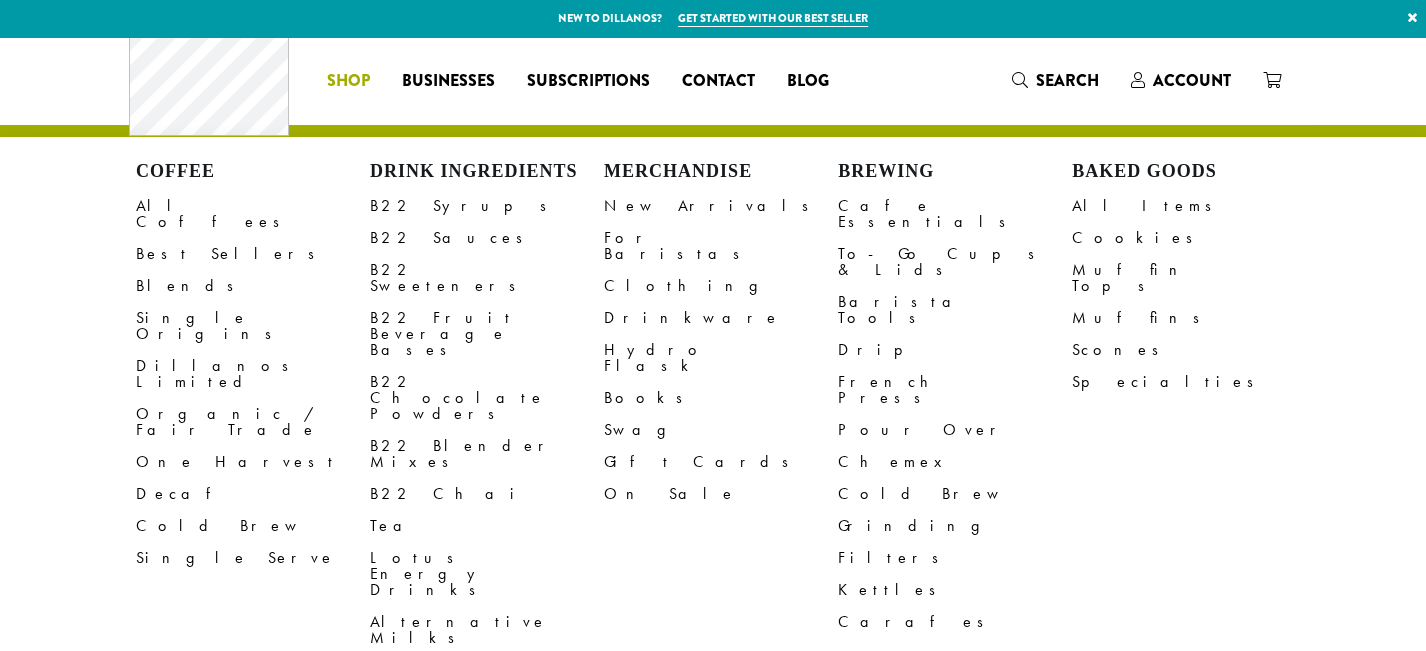 click on "Shop" at bounding box center (348, 81) 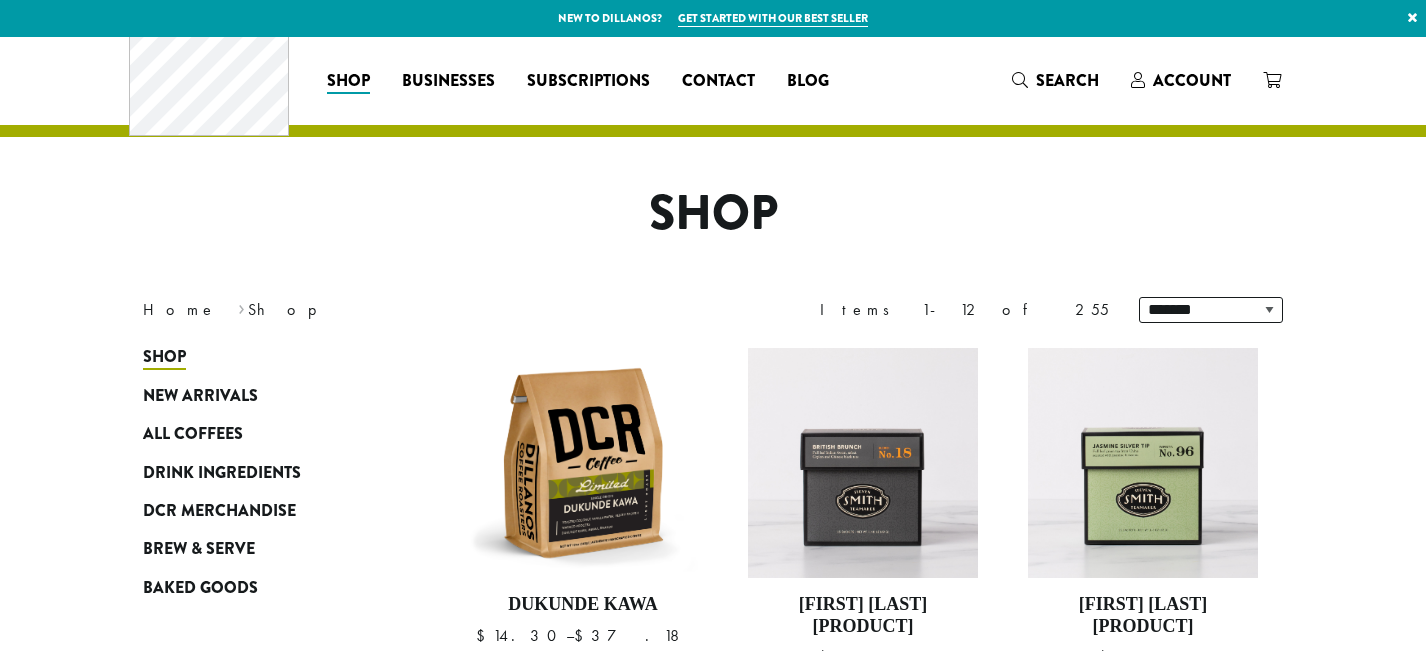 scroll, scrollTop: 0, scrollLeft: 0, axis: both 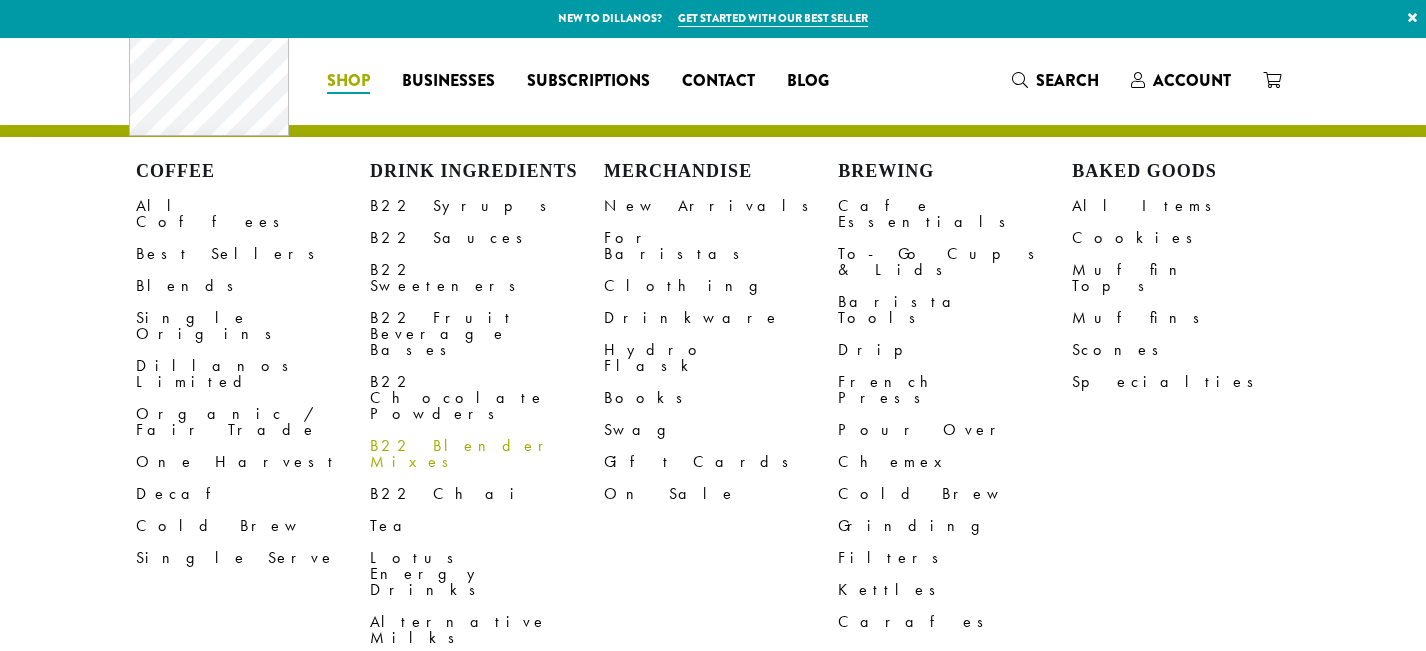 click on "B22 Blender Mixes" at bounding box center (487, 454) 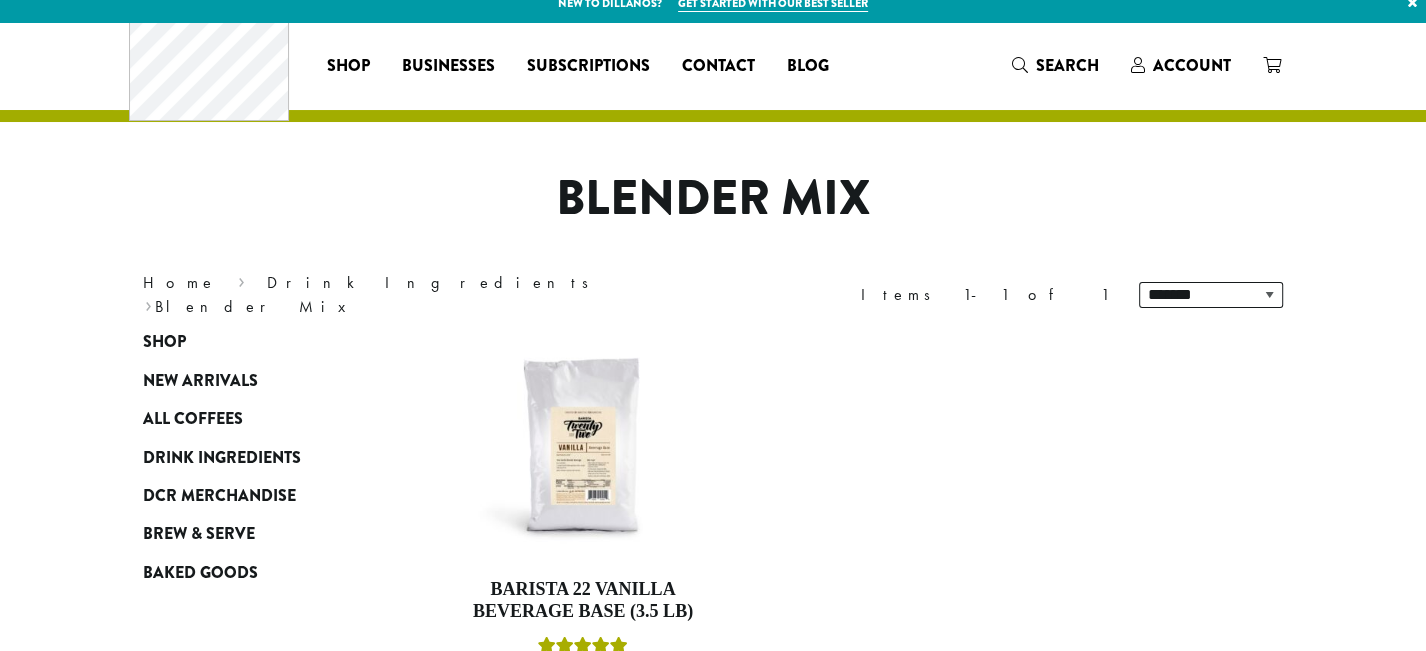 scroll, scrollTop: 0, scrollLeft: 0, axis: both 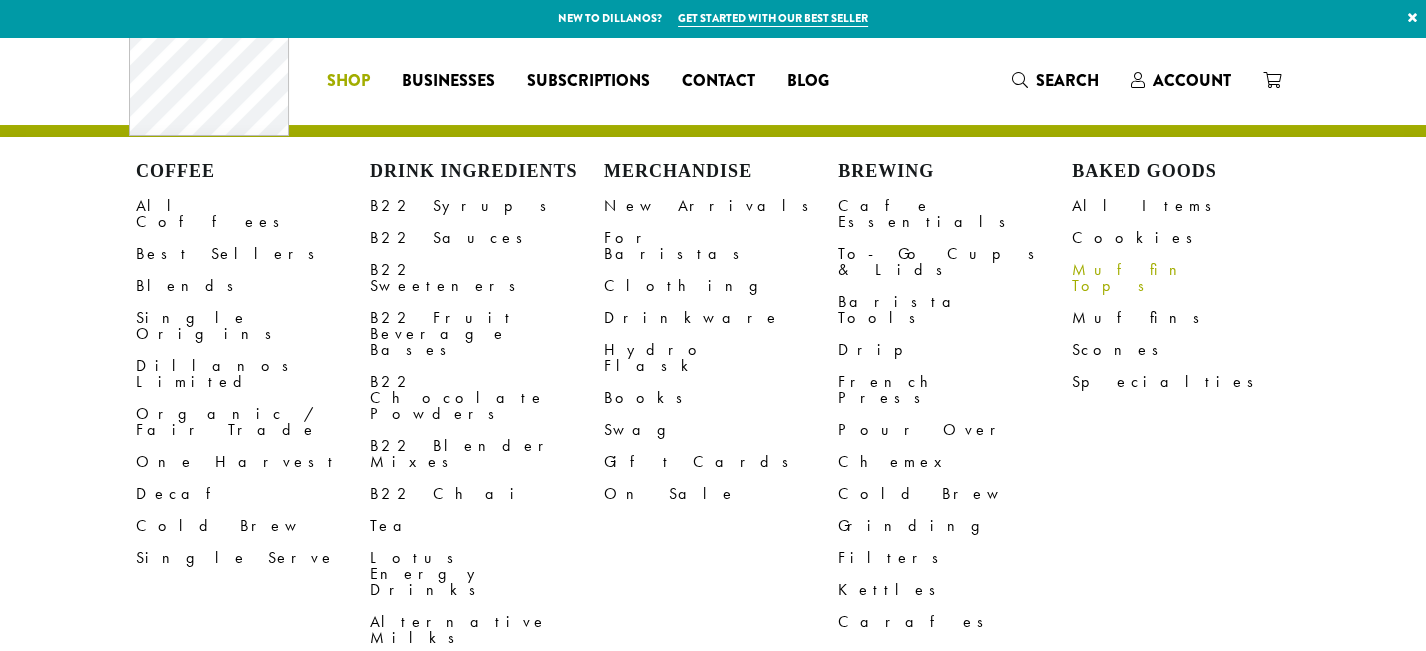 click on "Muffin Tops" at bounding box center [1189, 278] 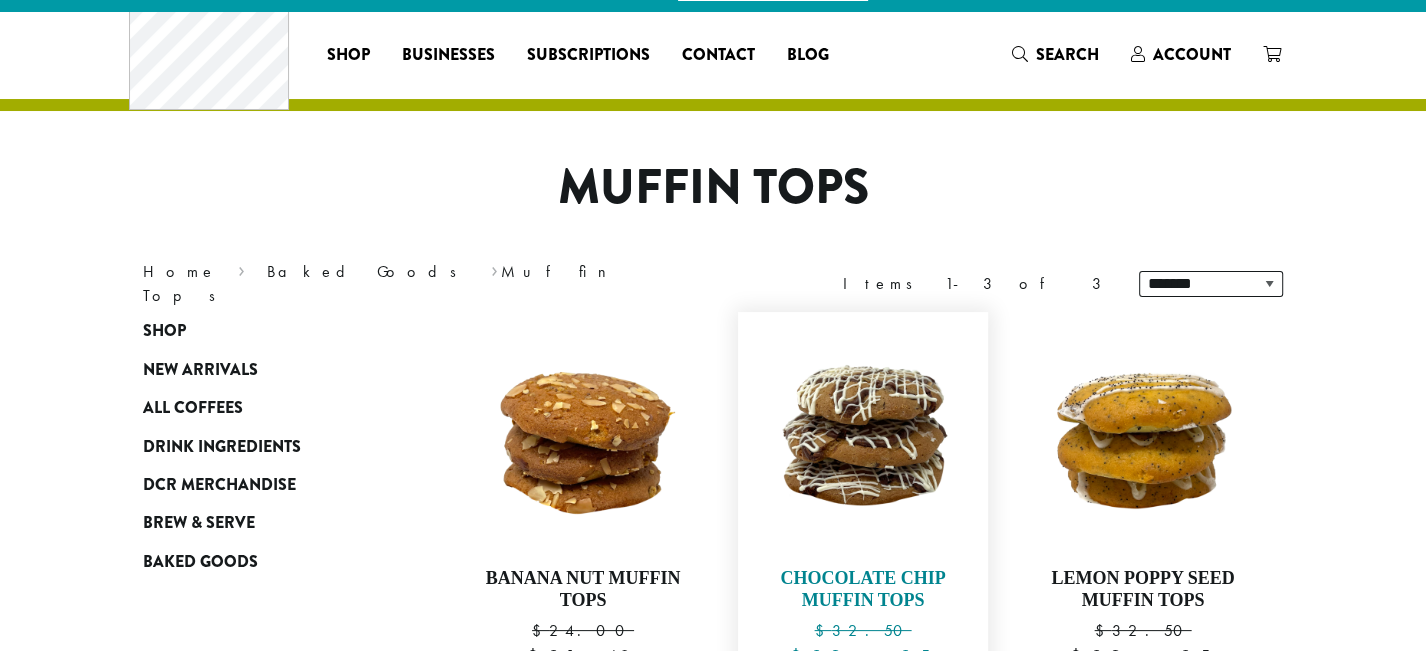 scroll, scrollTop: 0, scrollLeft: 0, axis: both 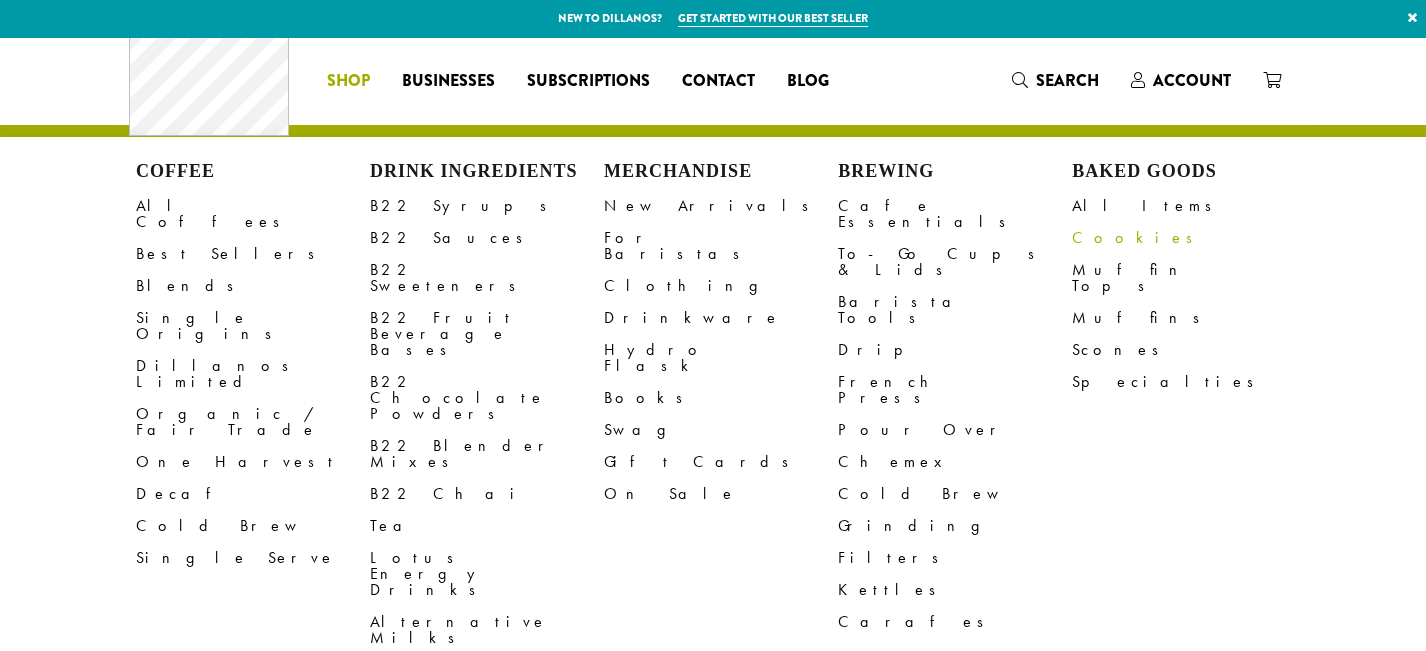 click on "Cookies" at bounding box center (1189, 238) 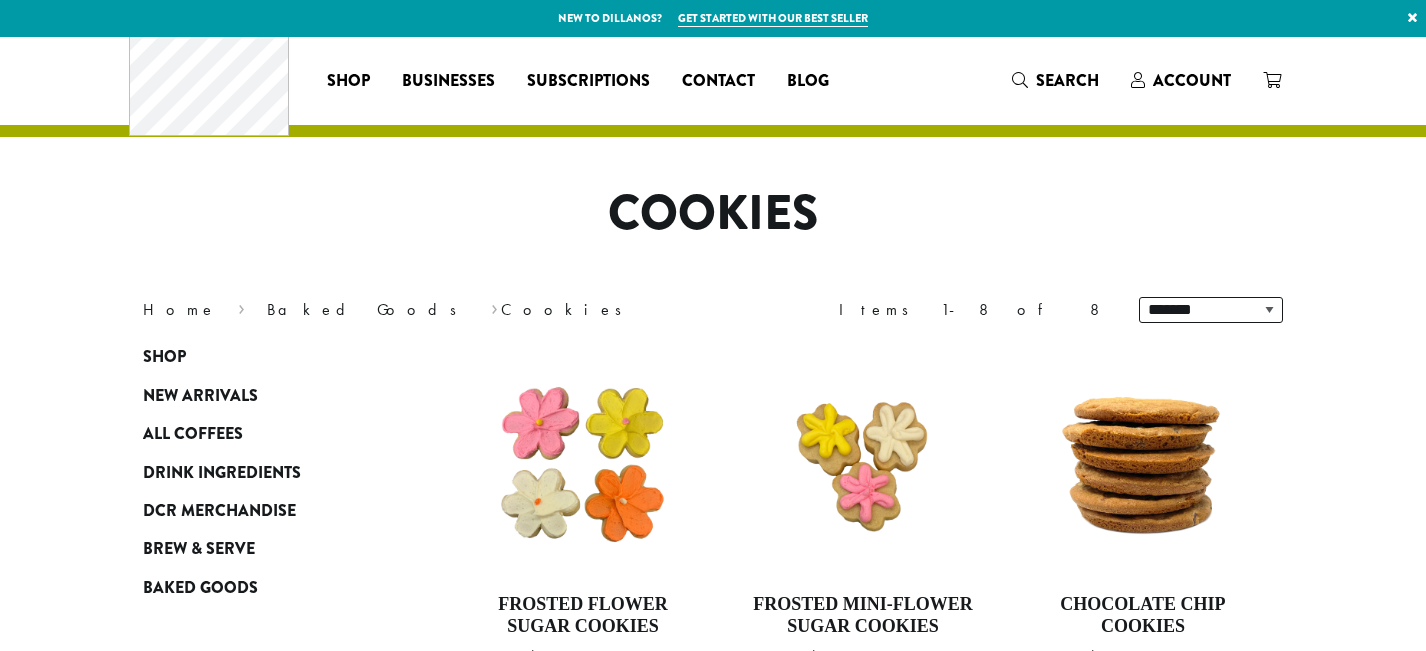 scroll, scrollTop: 0, scrollLeft: 0, axis: both 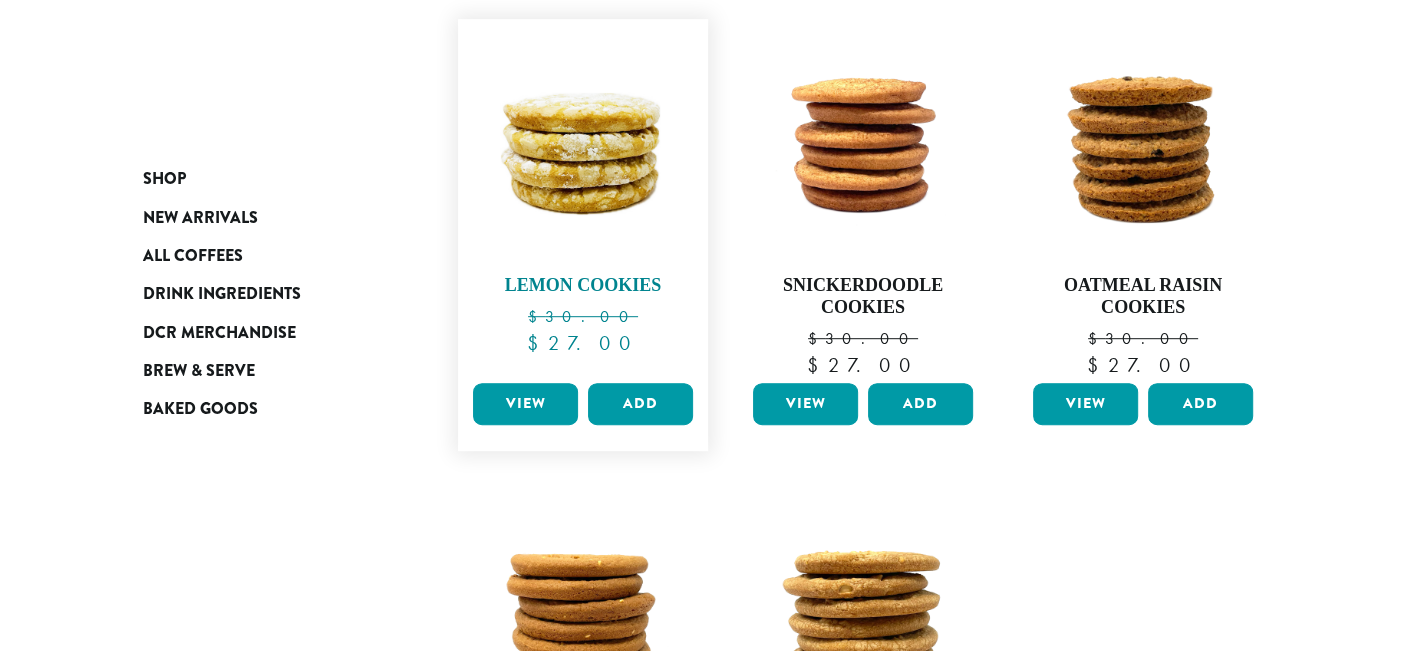 click at bounding box center [583, 144] 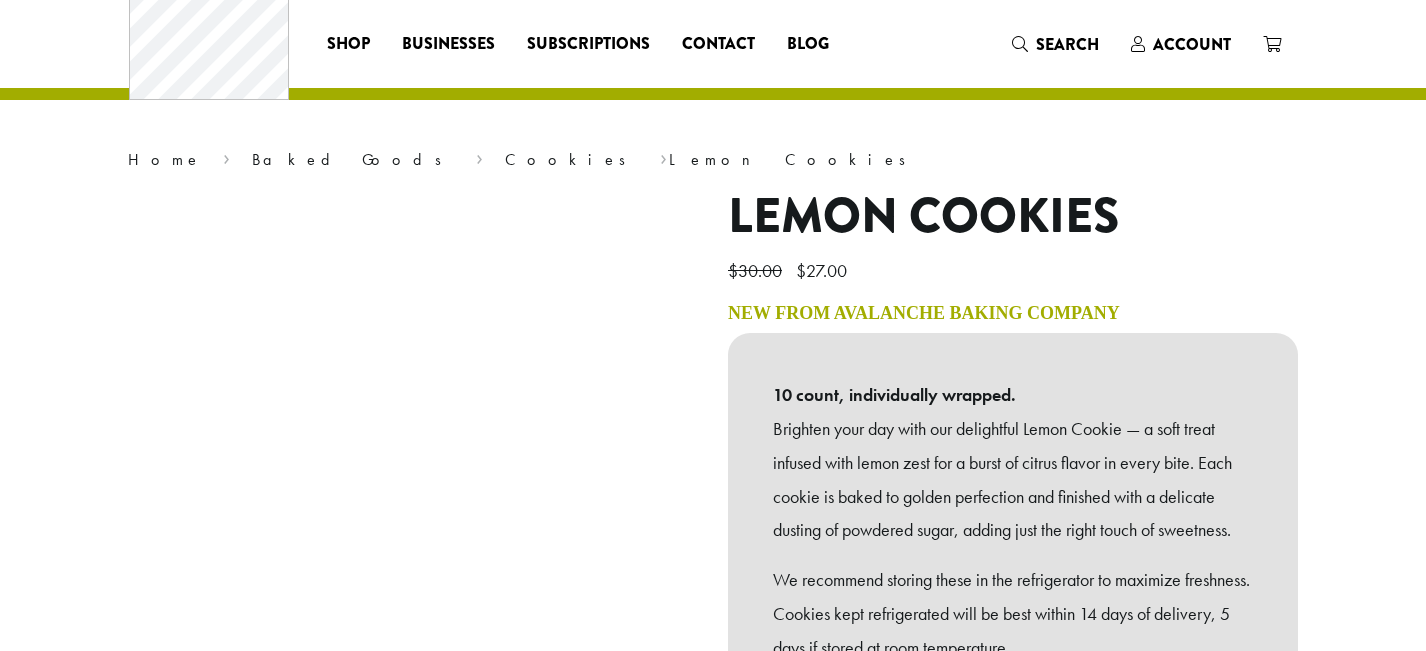 scroll, scrollTop: 0, scrollLeft: 0, axis: both 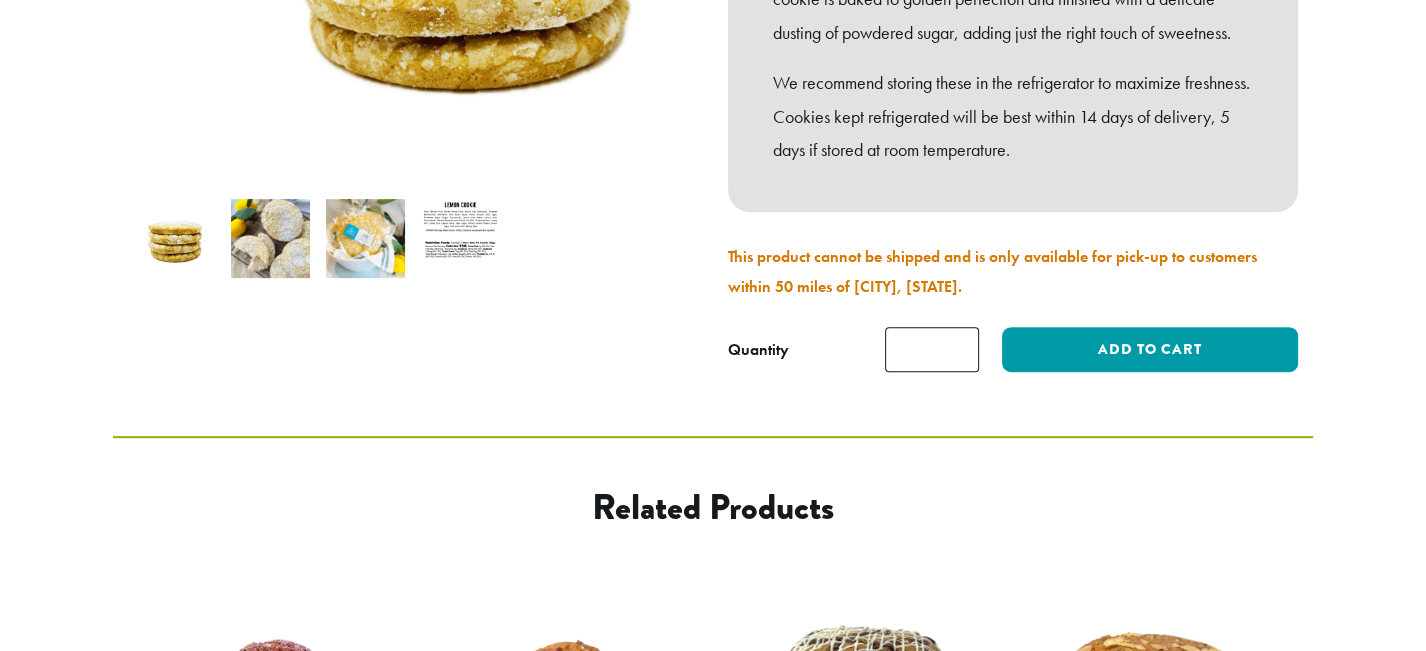 click at bounding box center (365, 238) 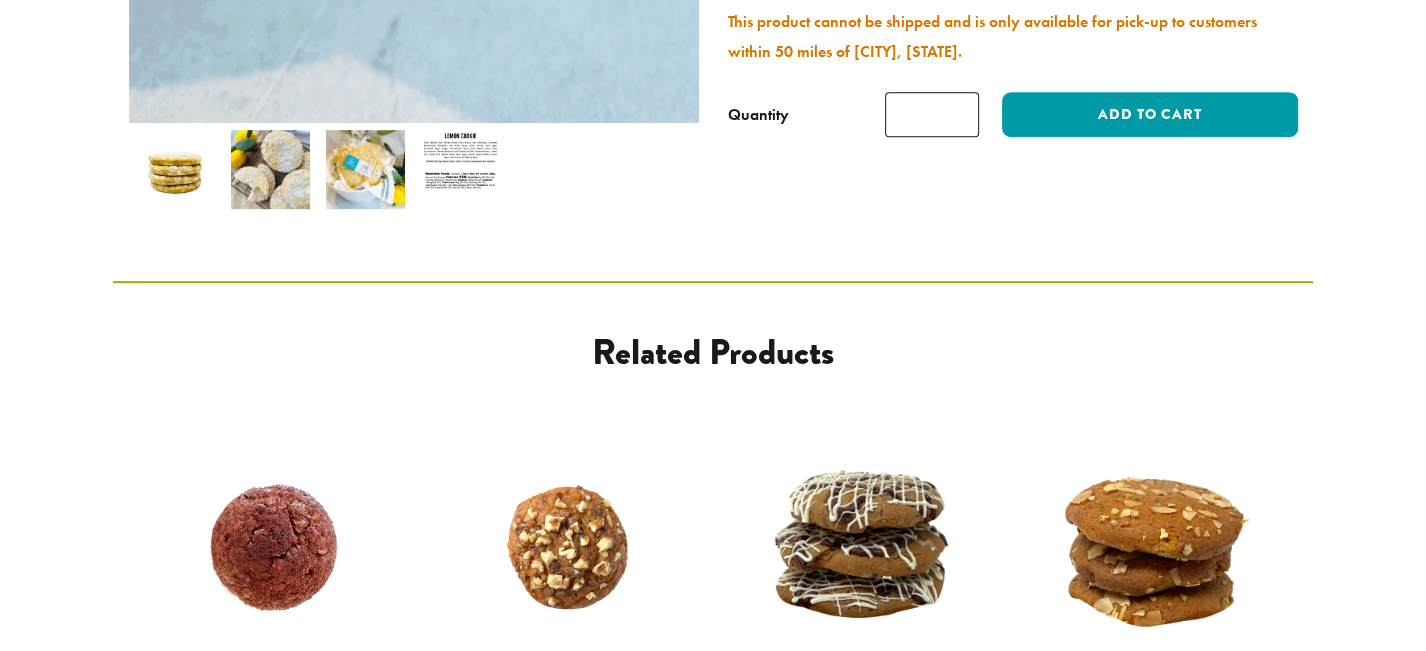 scroll, scrollTop: 0, scrollLeft: 0, axis: both 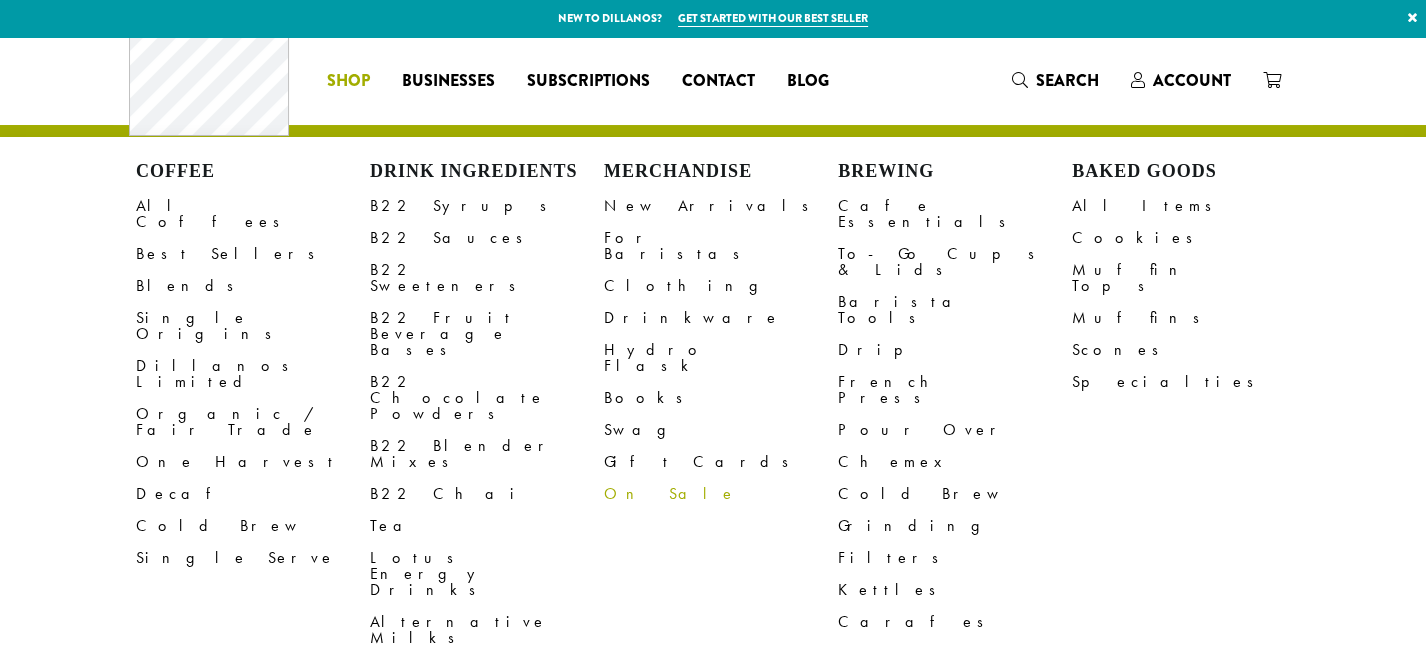 click on "On Sale" at bounding box center [721, 494] 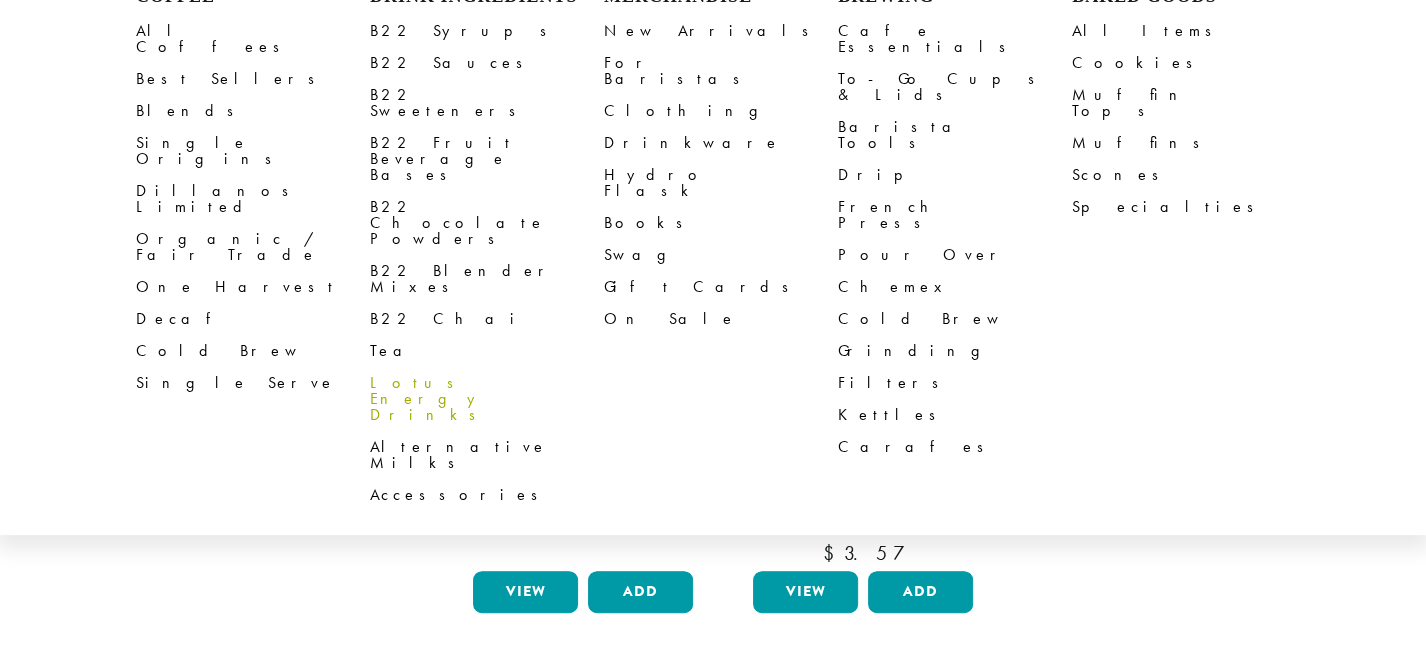 scroll, scrollTop: 180, scrollLeft: 0, axis: vertical 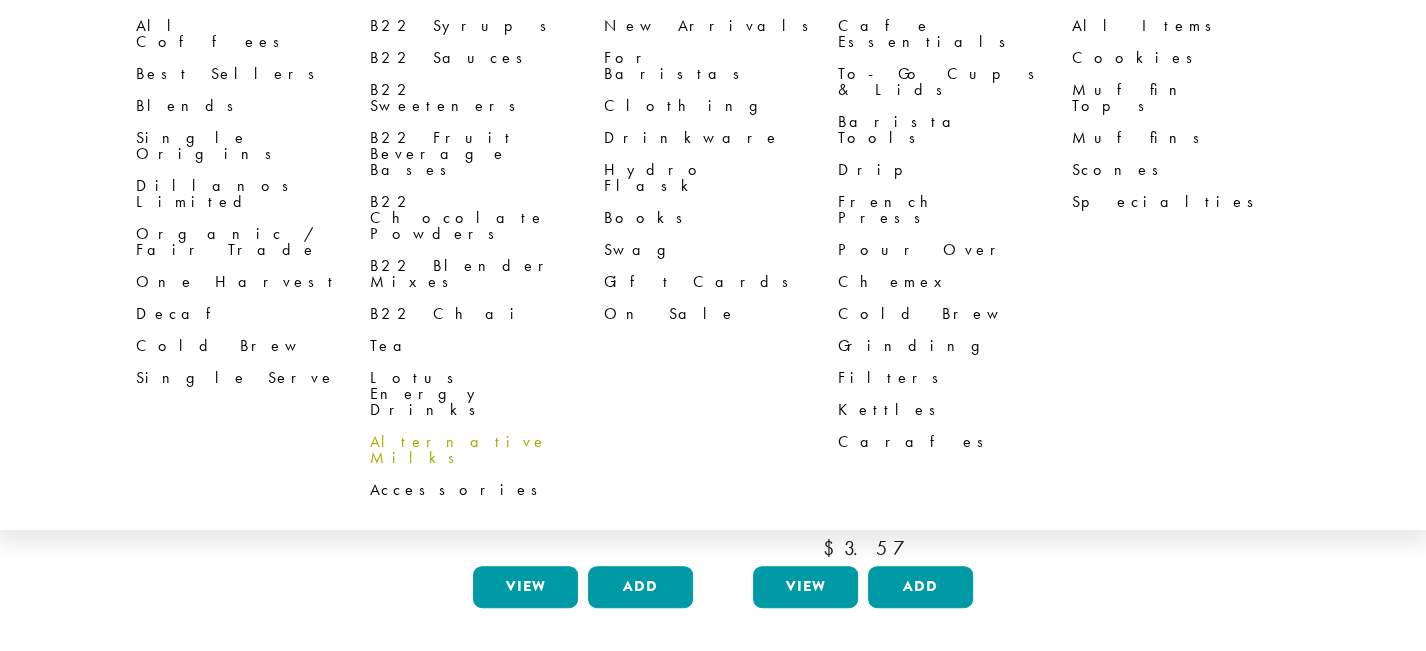 click on "Alternative Milks" at bounding box center [487, 450] 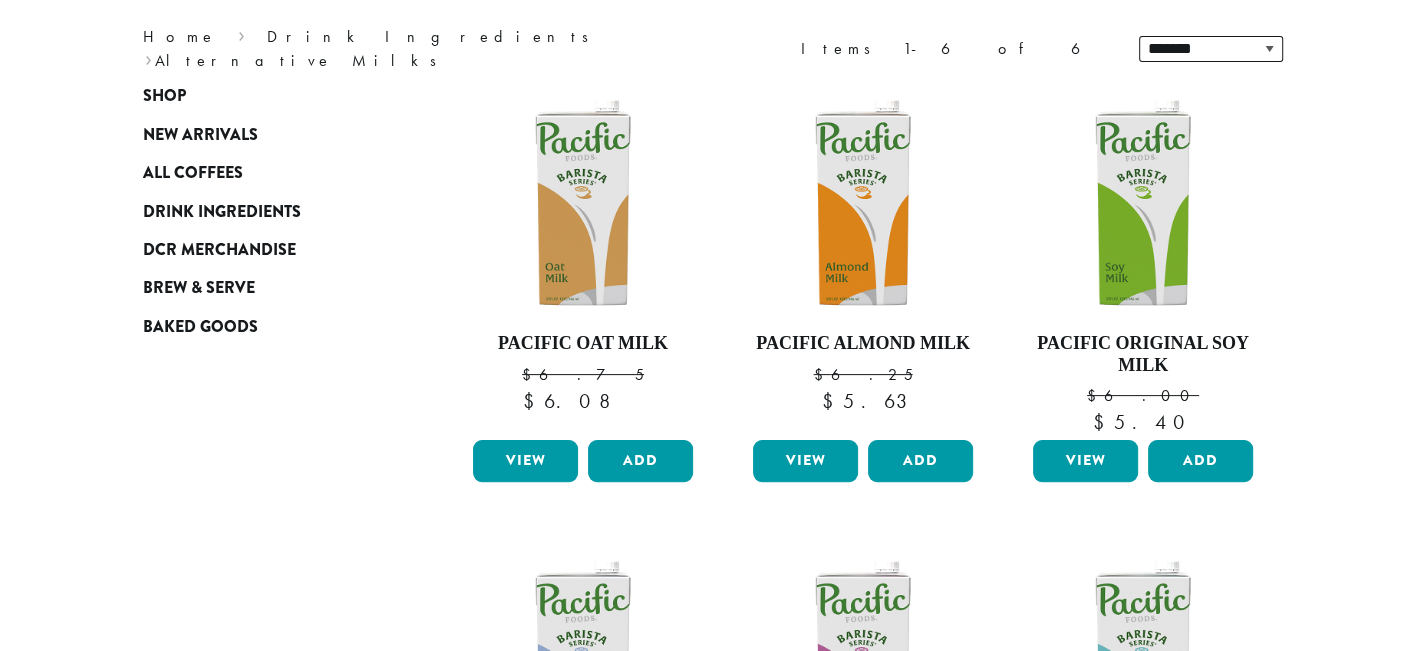scroll, scrollTop: 258, scrollLeft: 0, axis: vertical 